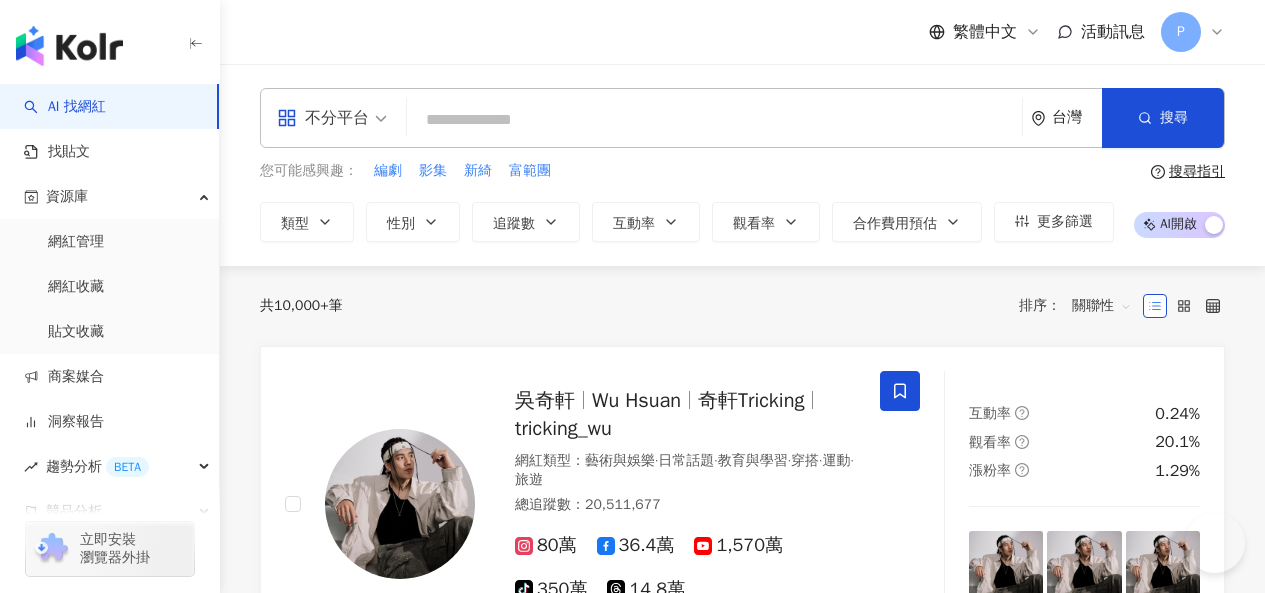 click at bounding box center (714, 120) 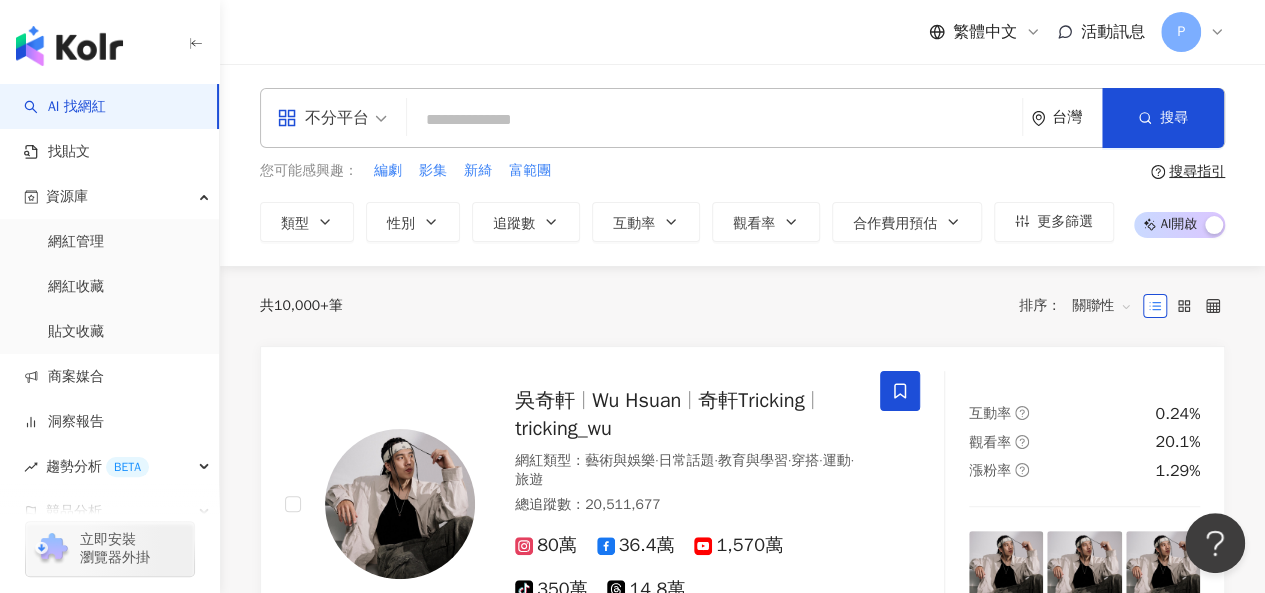 scroll, scrollTop: 0, scrollLeft: 0, axis: both 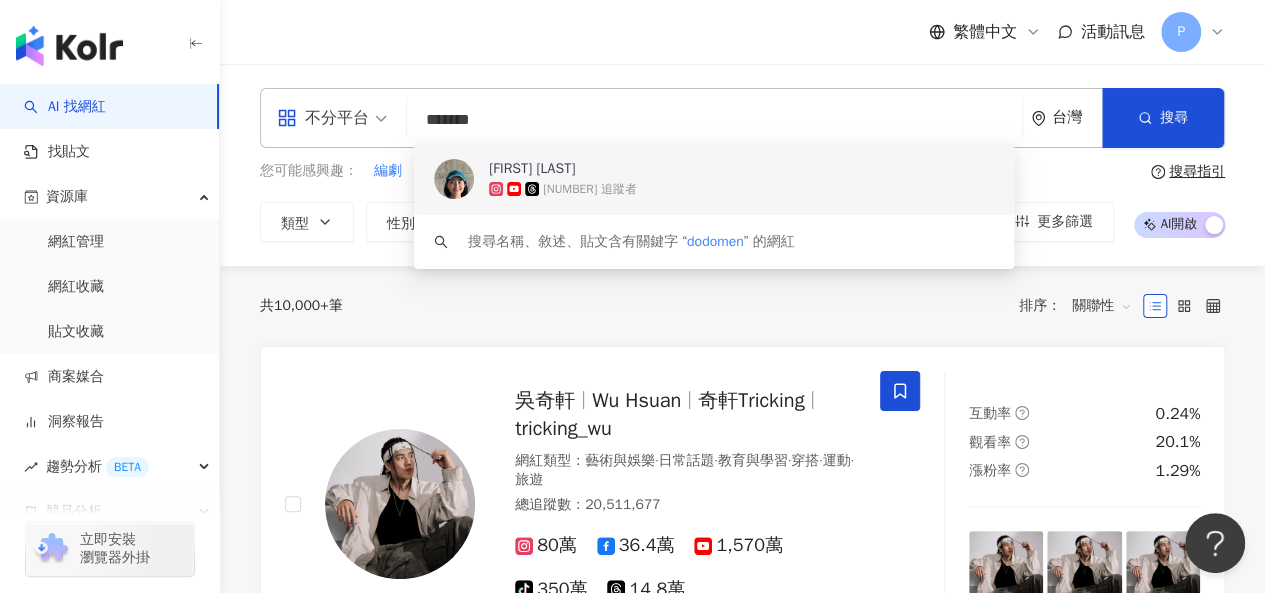 drag, startPoint x: 570, startPoint y: 121, endPoint x: 398, endPoint y: 123, distance: 172.01163 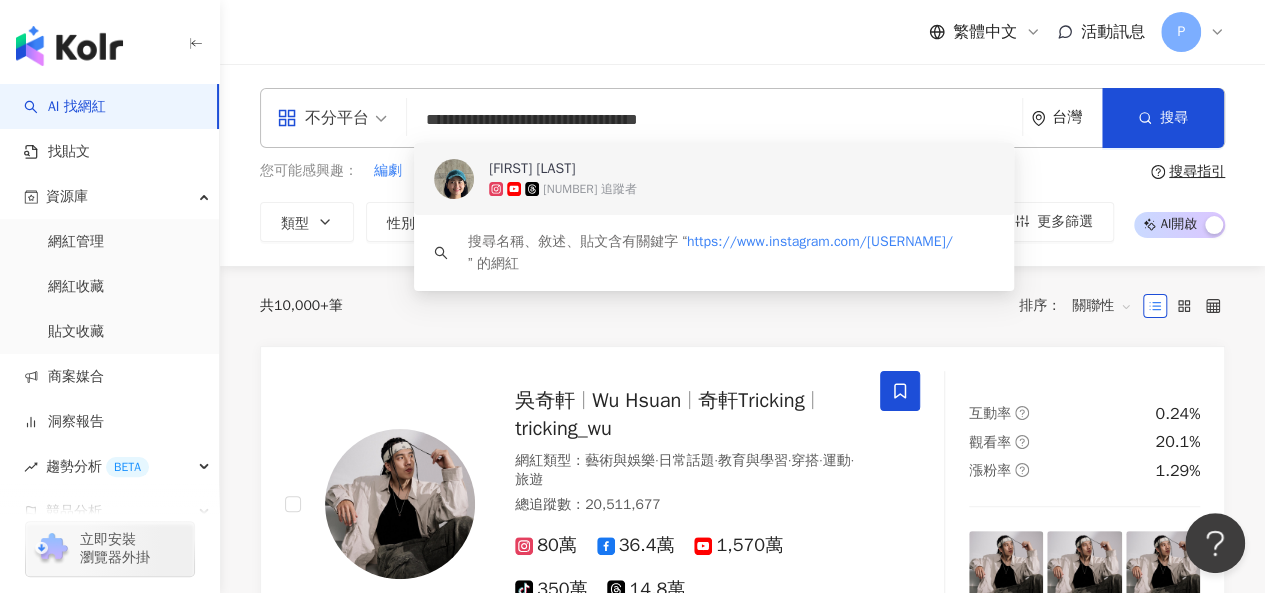 type 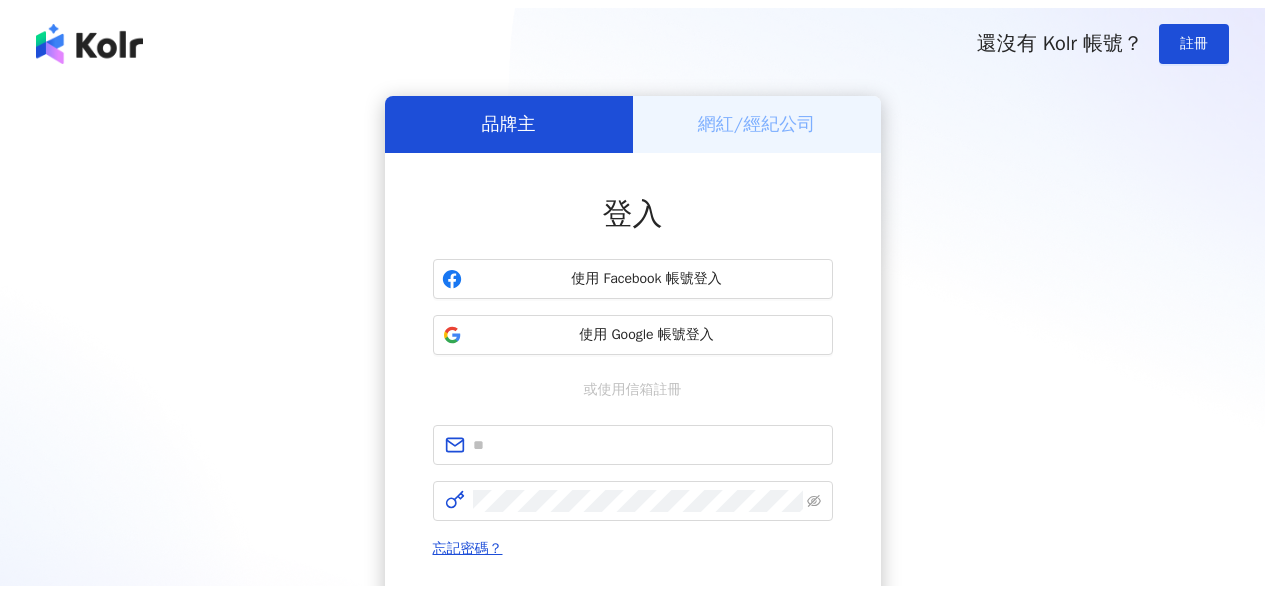 scroll, scrollTop: 0, scrollLeft: 0, axis: both 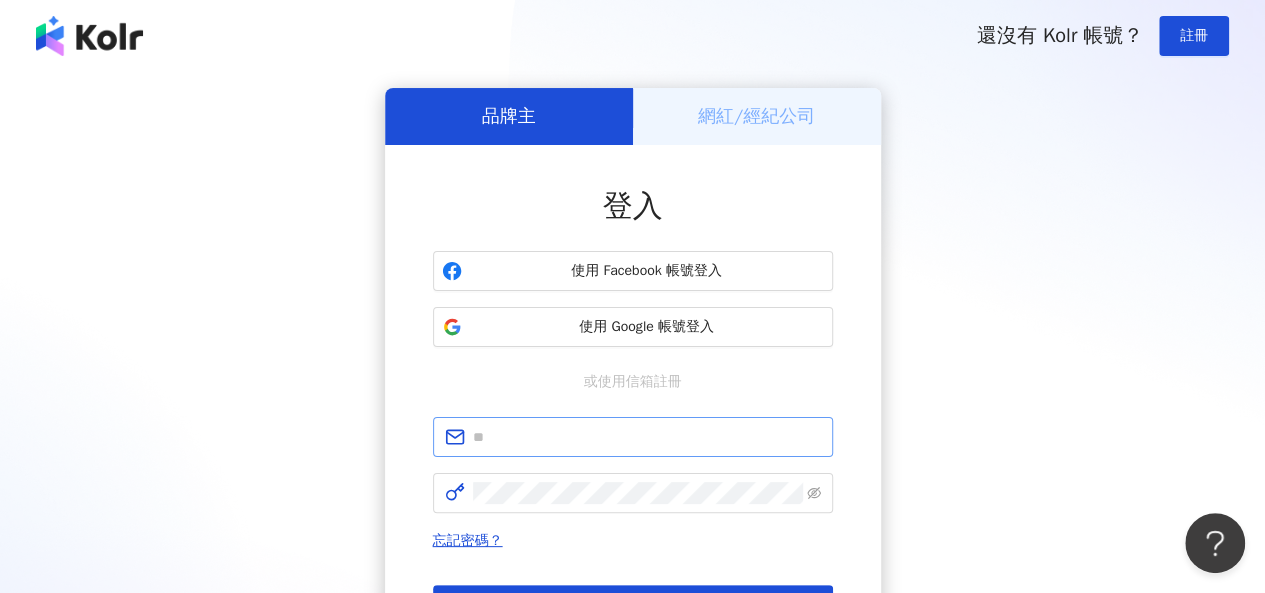 click at bounding box center (633, 437) 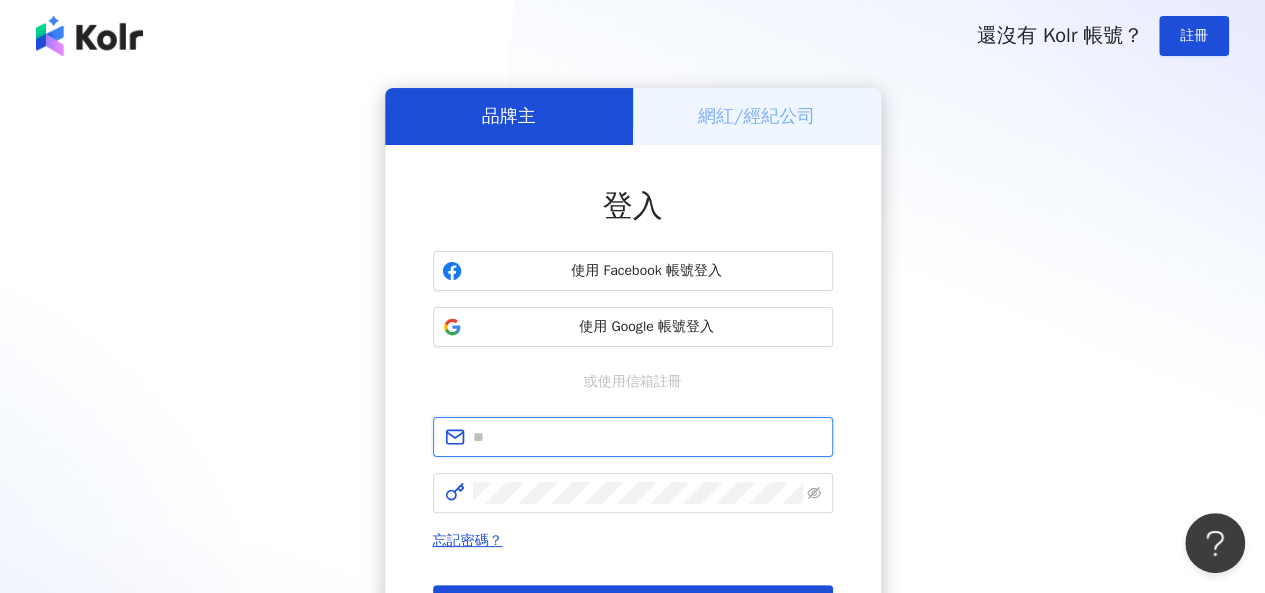 click at bounding box center [647, 437] 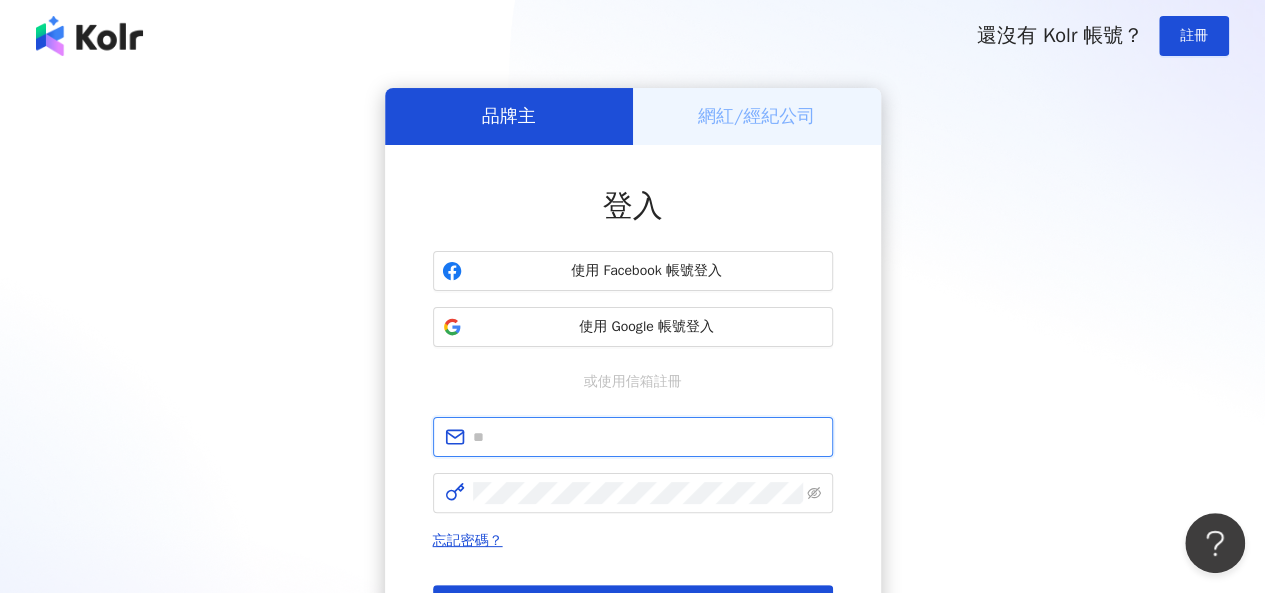 type on "**********" 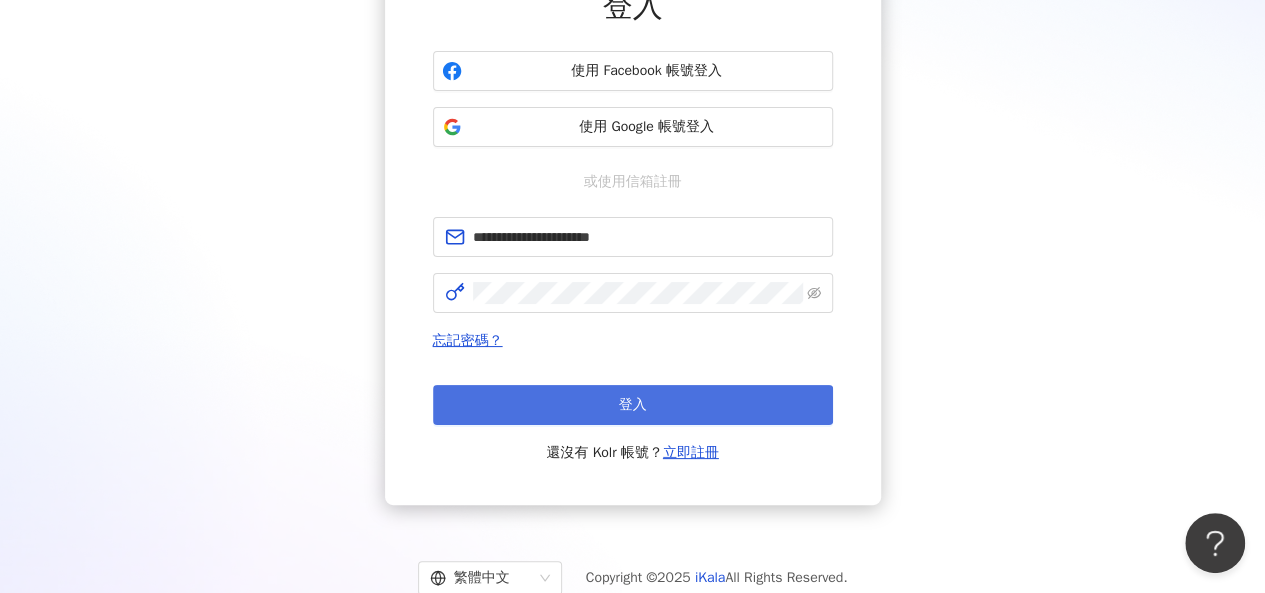 click on "登入" at bounding box center [633, 405] 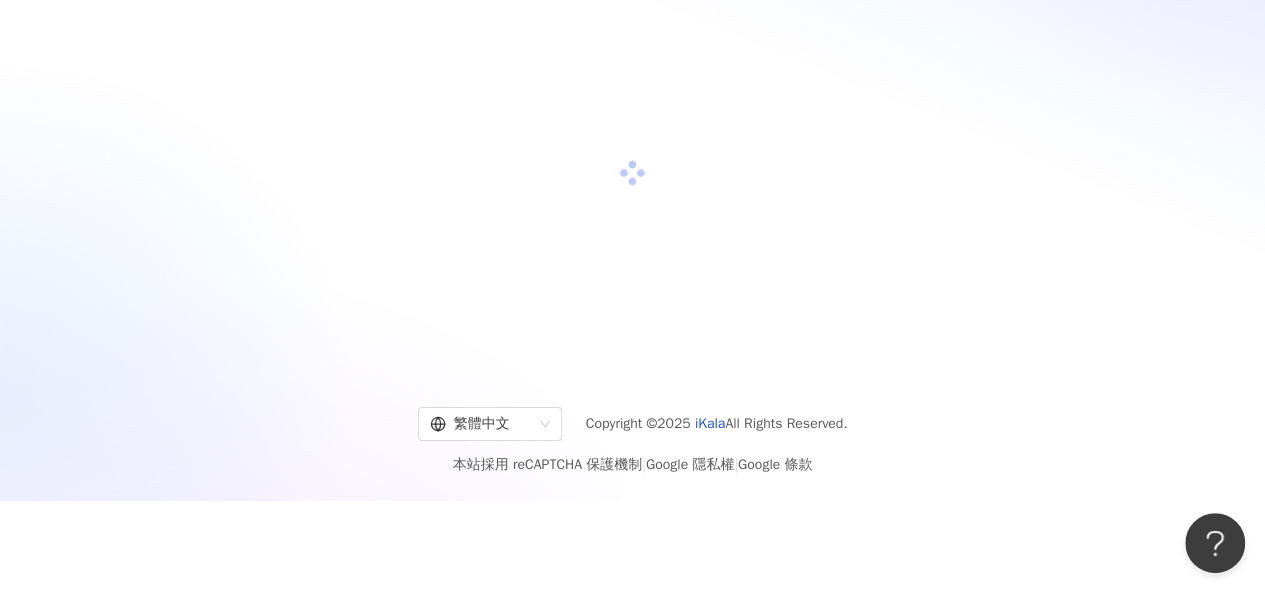 scroll, scrollTop: 200, scrollLeft: 0, axis: vertical 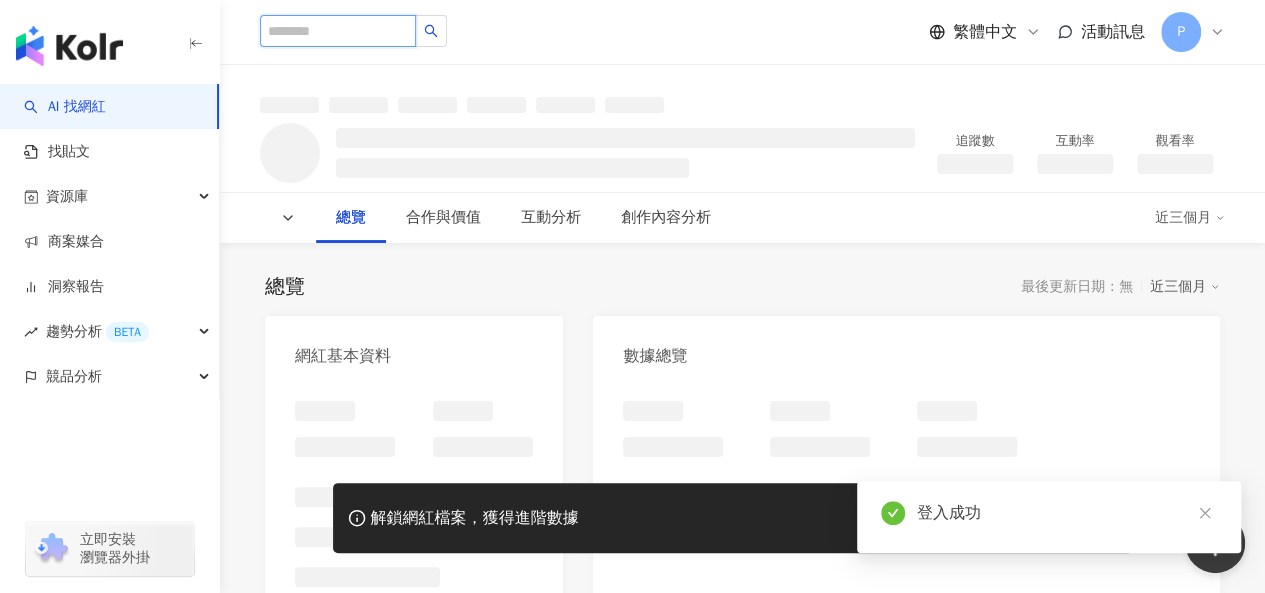 click at bounding box center [338, 31] 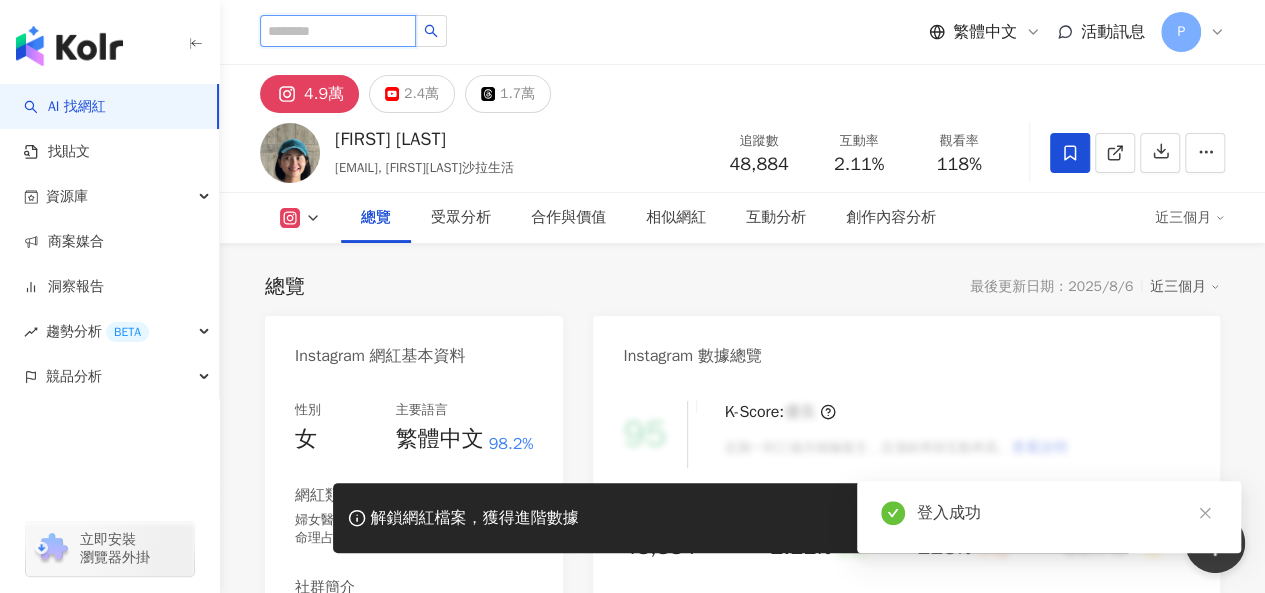 click at bounding box center (338, 31) 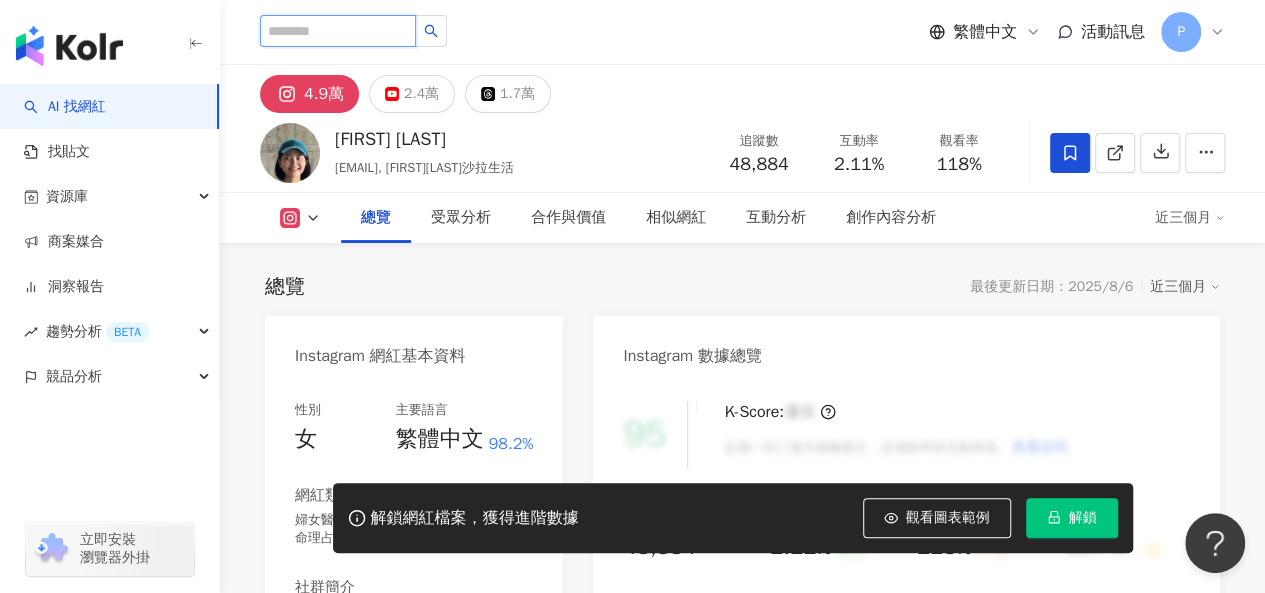 paste on "**********" 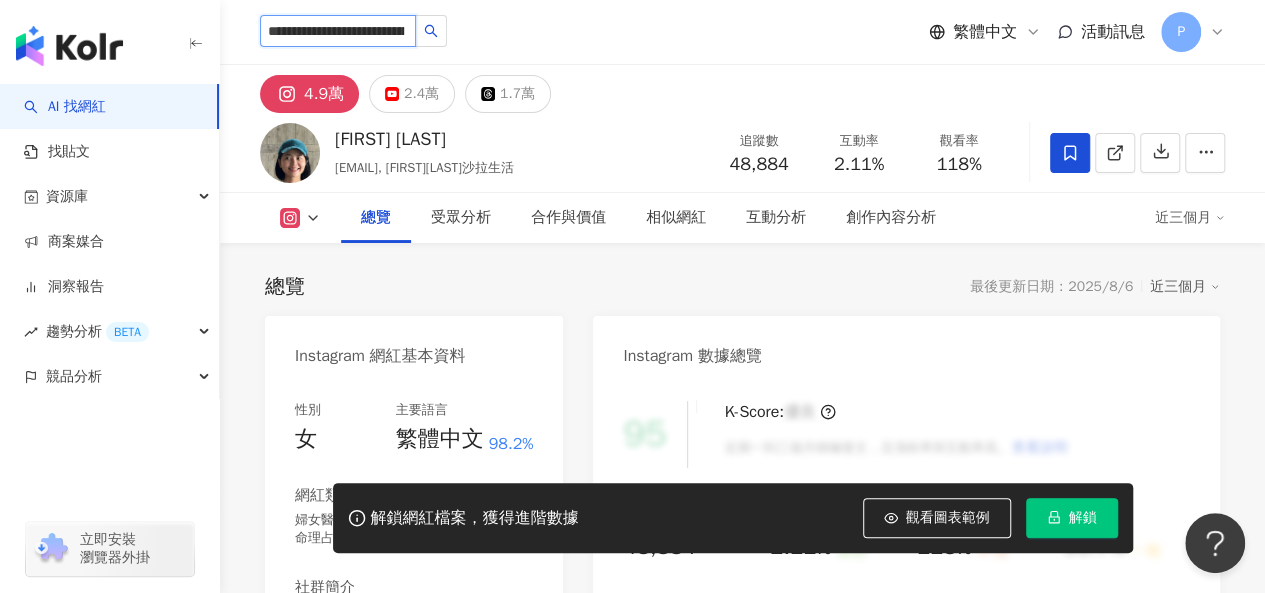 scroll, scrollTop: 0, scrollLeft: 65, axis: horizontal 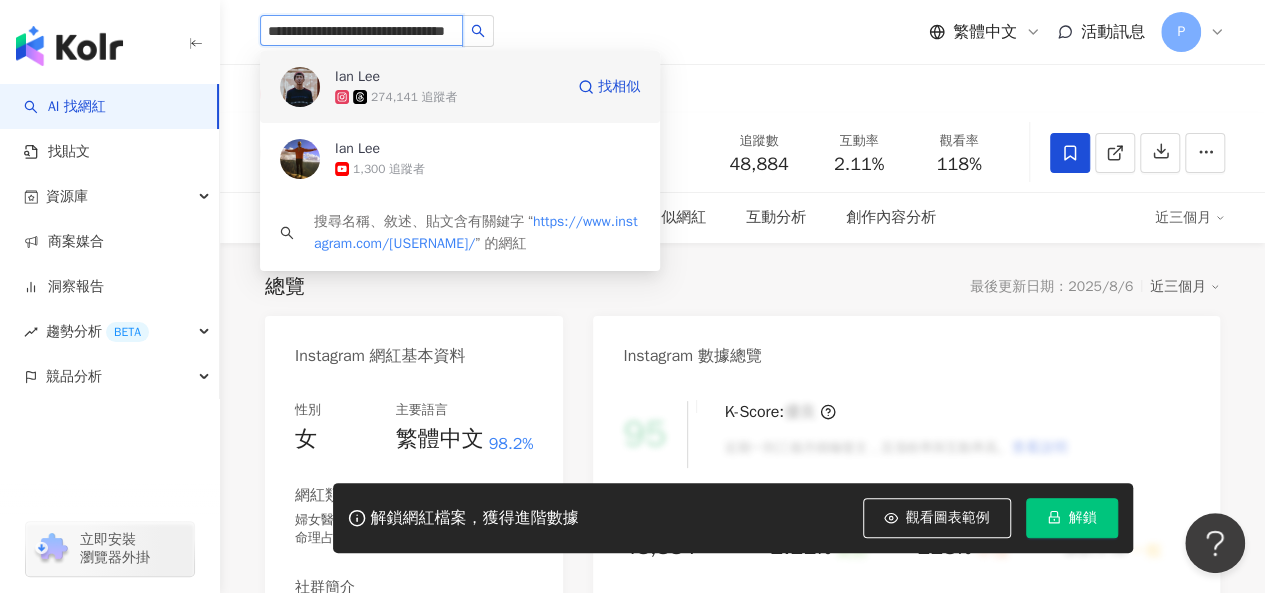click on "Ian Lee 274,141   追蹤者" at bounding box center [449, 87] 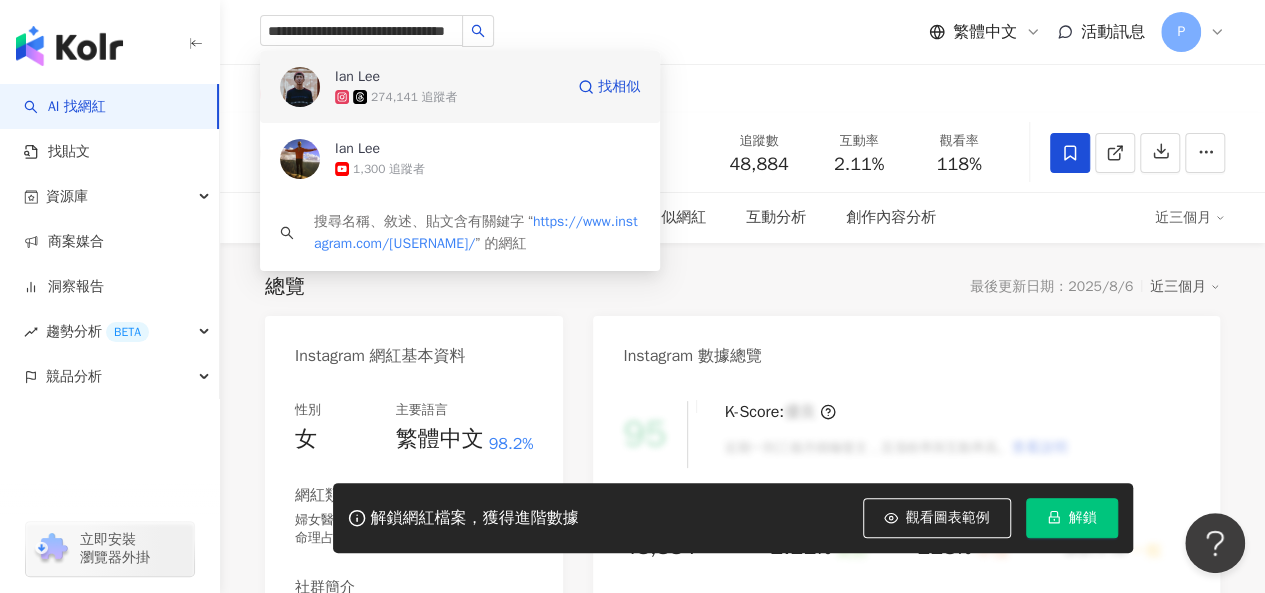 type 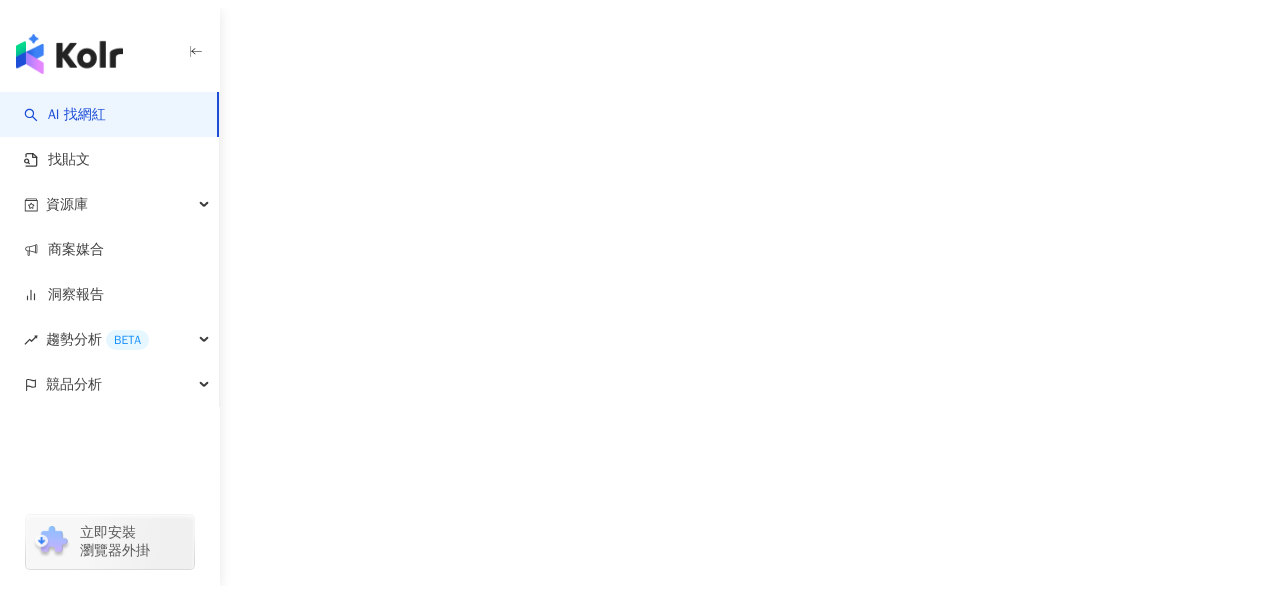 scroll, scrollTop: 0, scrollLeft: 0, axis: both 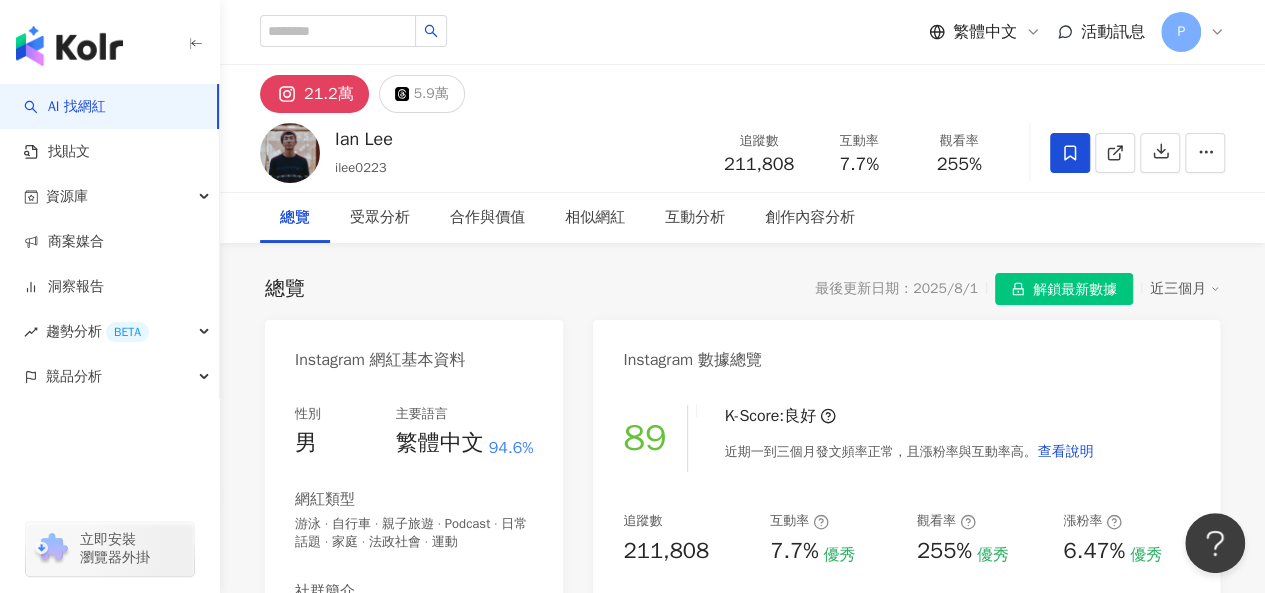 click on "Ian Lee" at bounding box center [364, 139] 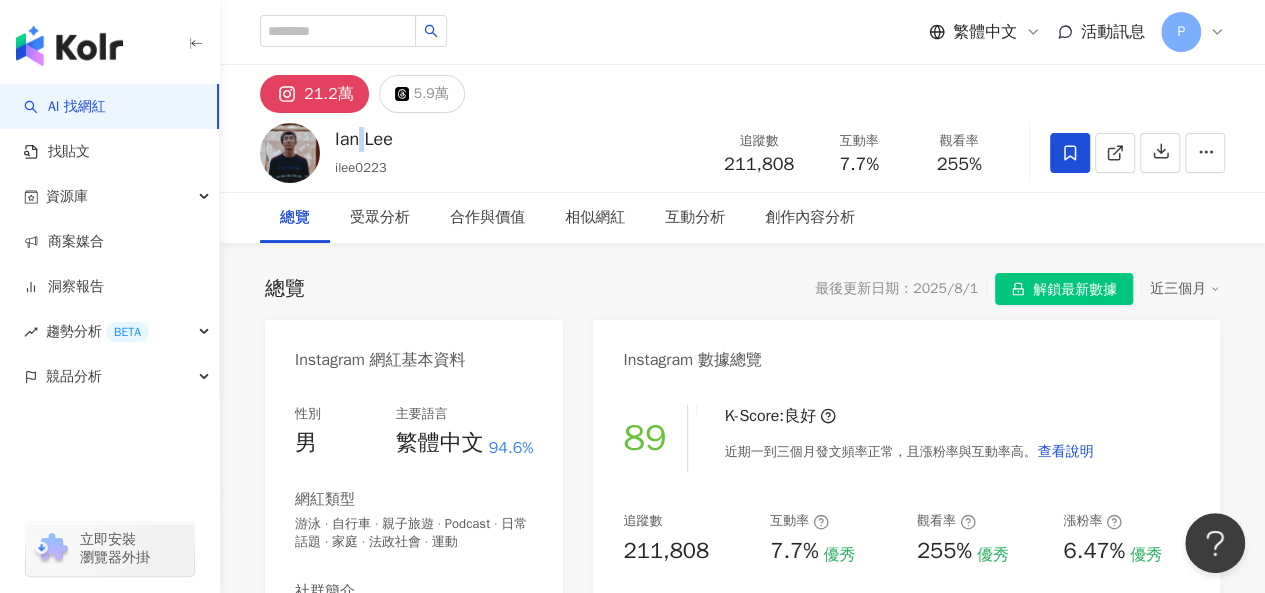 click on "Ian Lee" at bounding box center [364, 139] 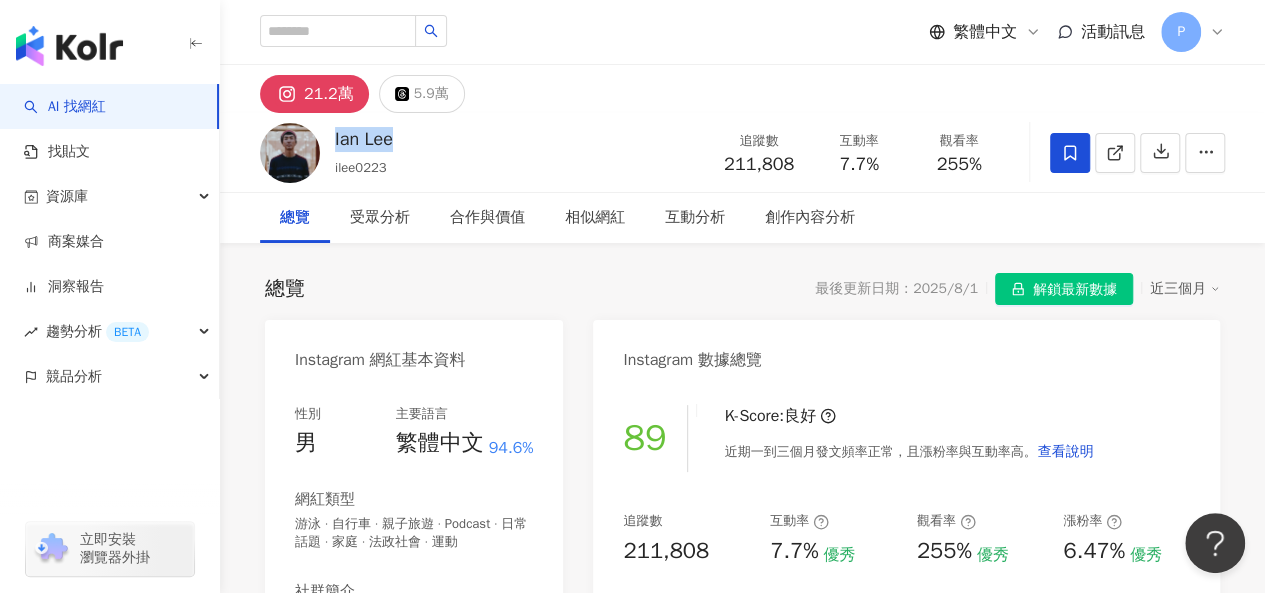 click on "Ian Lee" at bounding box center (364, 139) 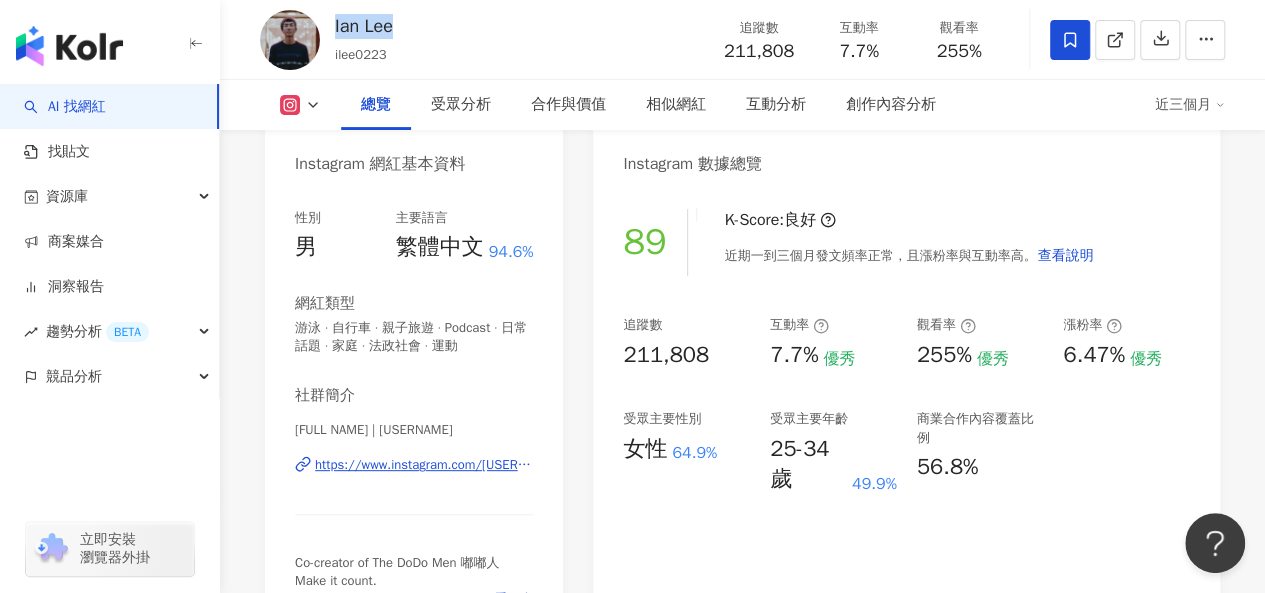 scroll, scrollTop: 200, scrollLeft: 0, axis: vertical 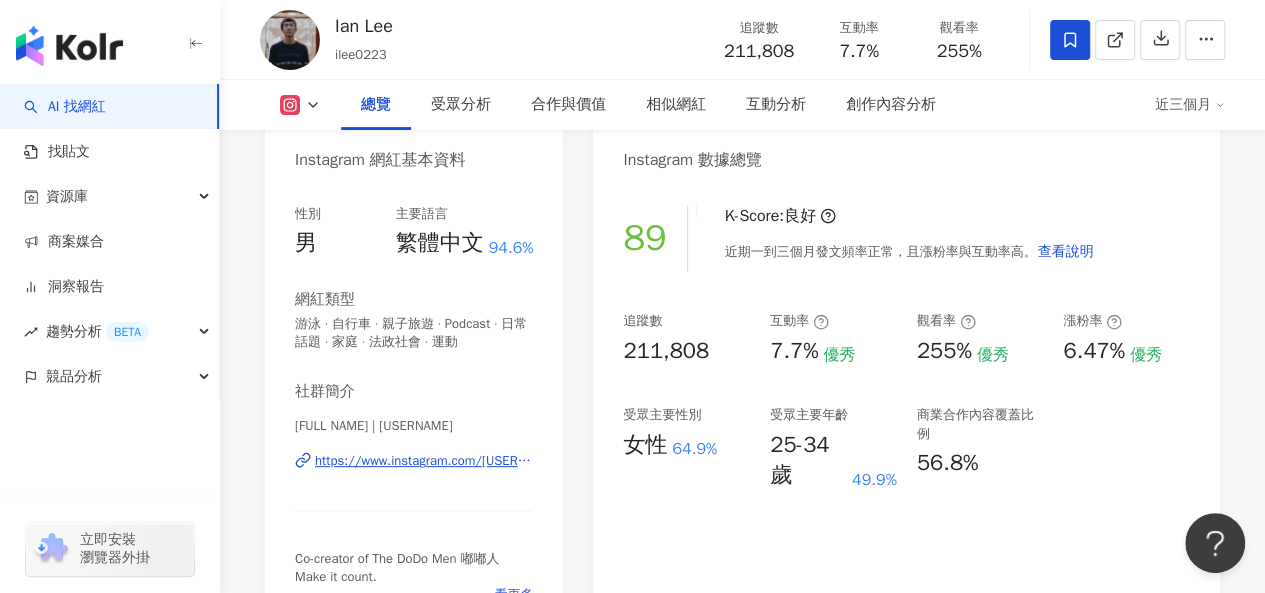 click on "[FIRST] [LAST] | [USERNAME]" at bounding box center (414, 426) 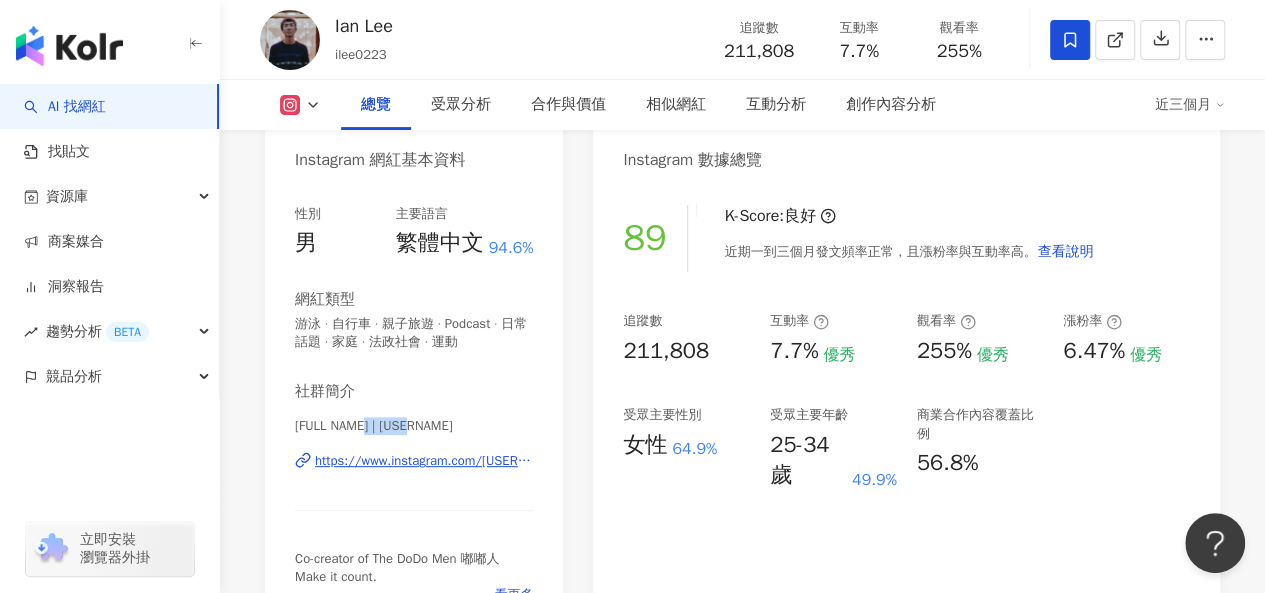 click on "[FIRST] [LAST] | [USERNAME]" at bounding box center [414, 426] 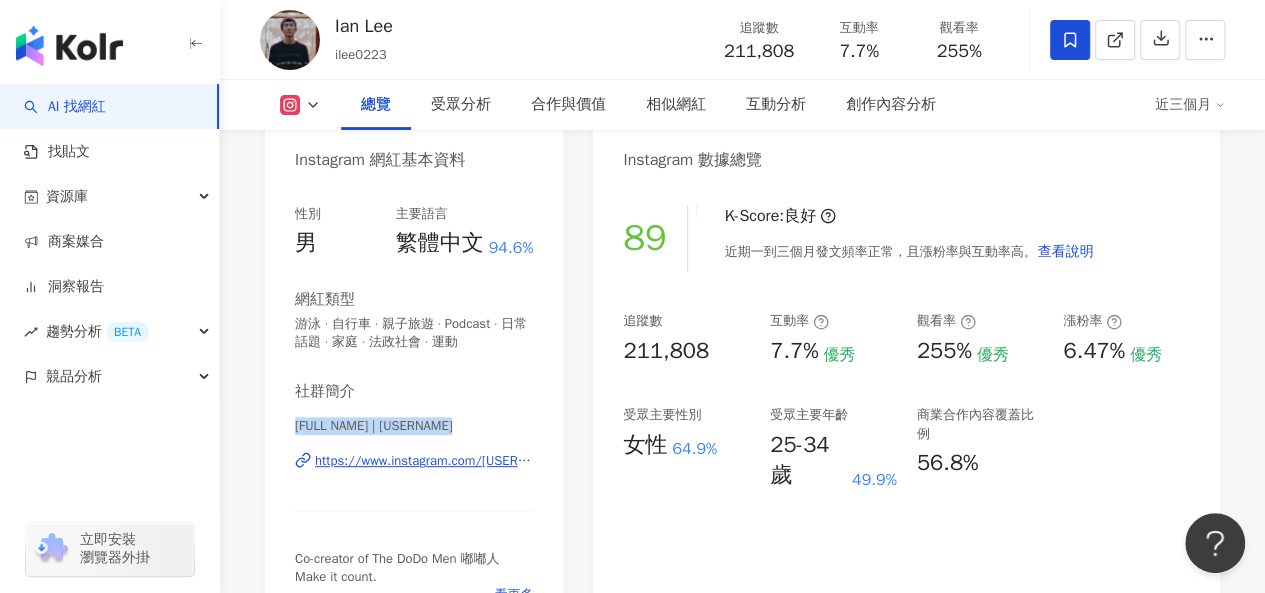 click on "[FIRST] [LAST] | [USERNAME]" at bounding box center (414, 426) 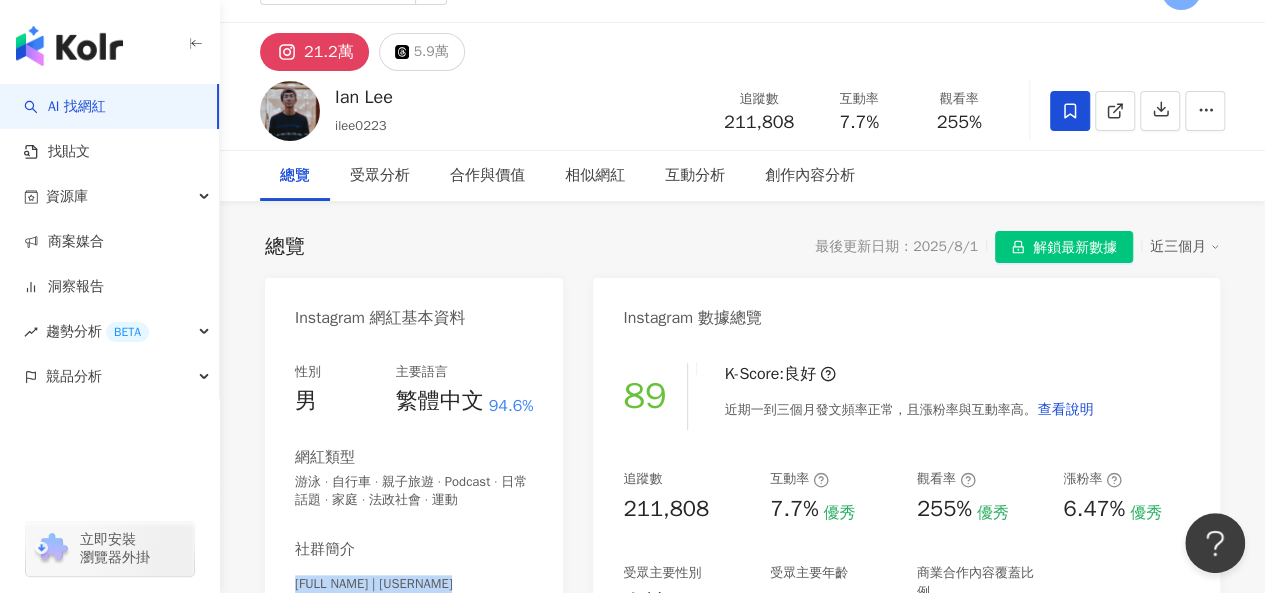 scroll, scrollTop: 0, scrollLeft: 0, axis: both 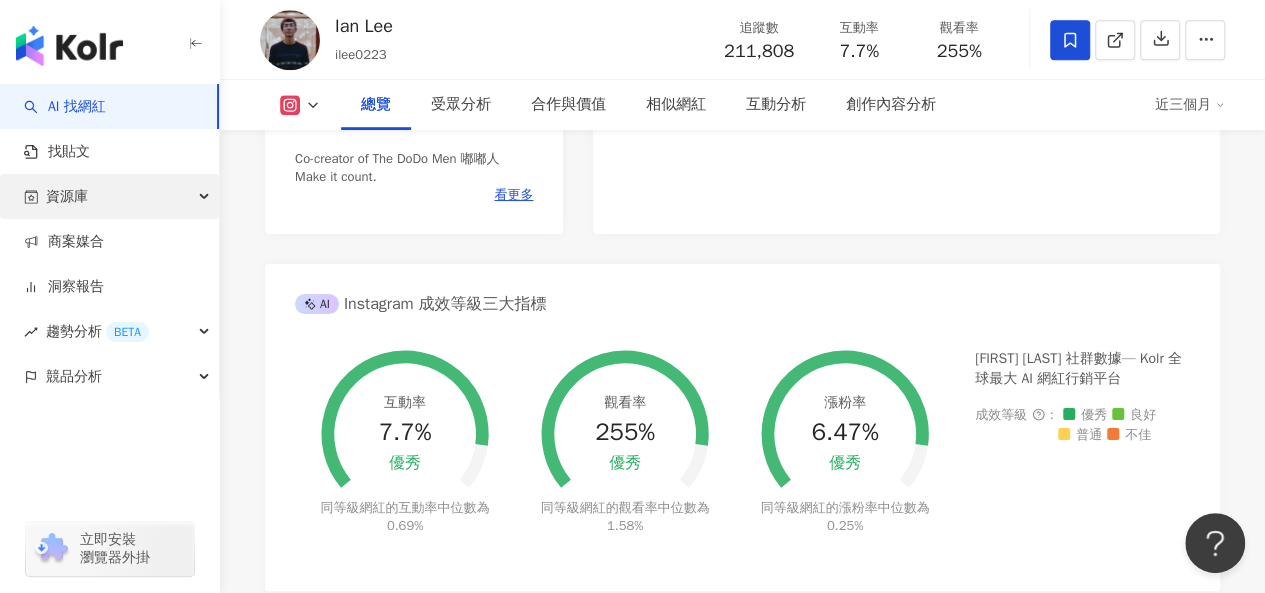 click on "資源庫" at bounding box center (109, 196) 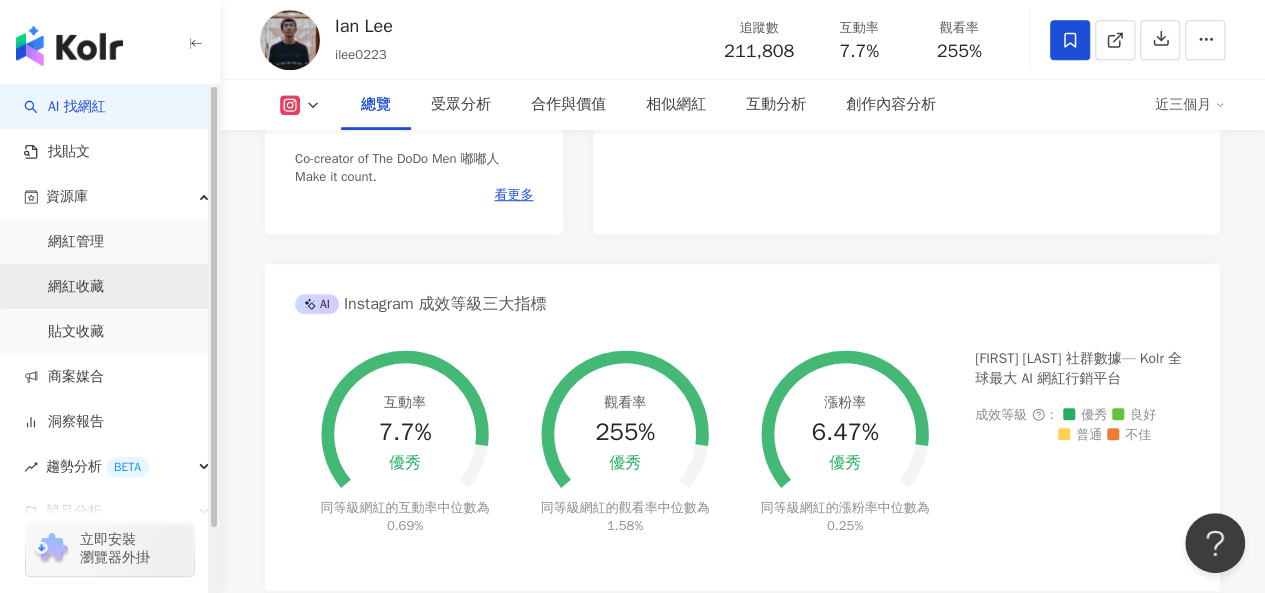 click on "網紅收藏" at bounding box center (76, 287) 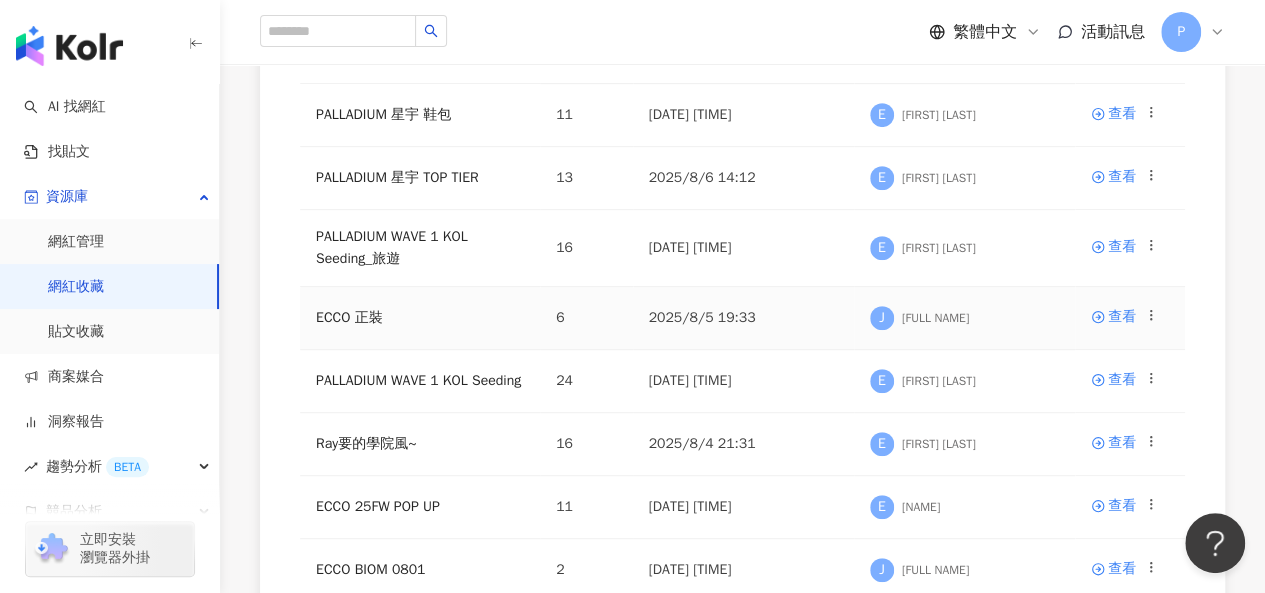 scroll, scrollTop: 400, scrollLeft: 0, axis: vertical 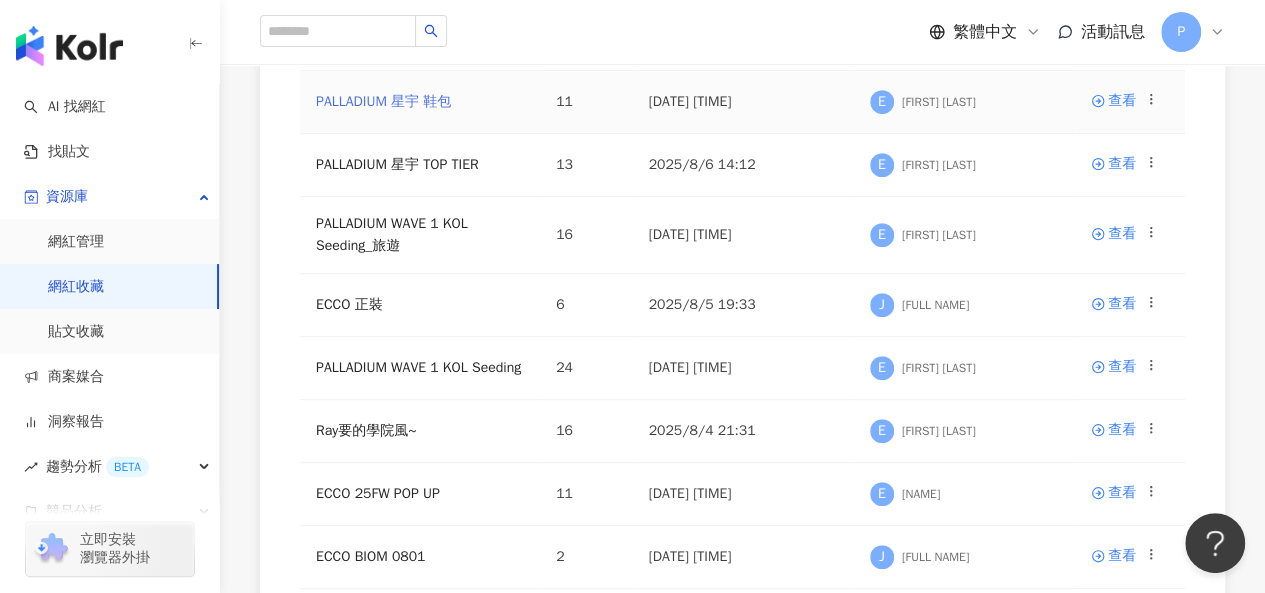click on "PALLADIUM 星宇  鞋包" at bounding box center [383, 101] 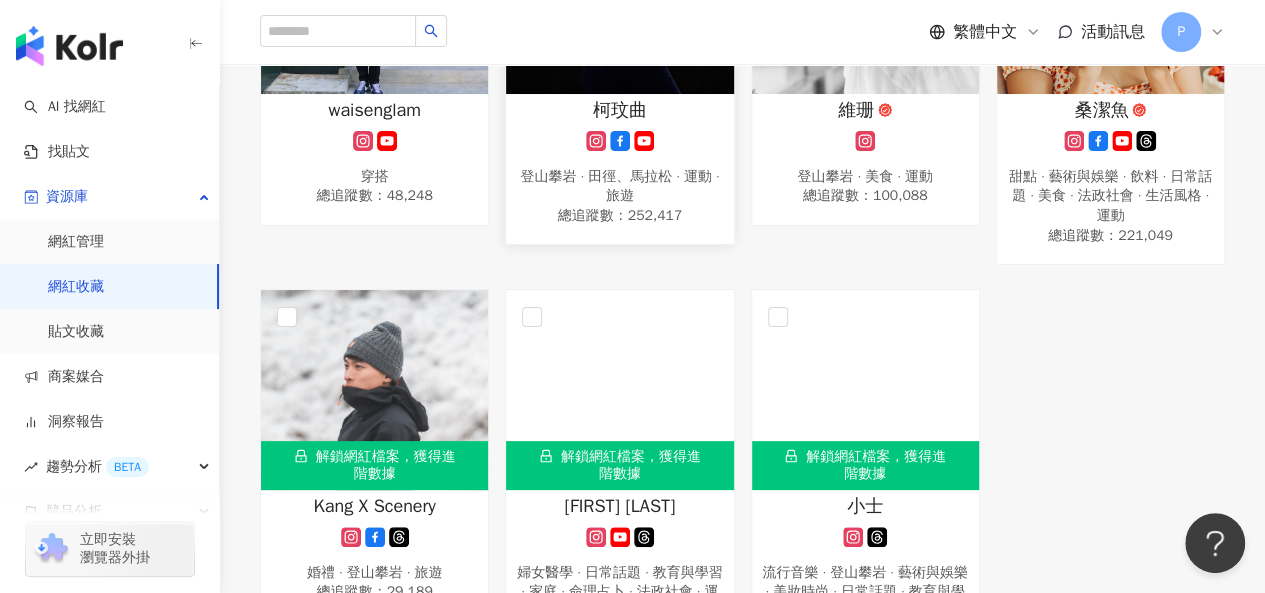 scroll, scrollTop: 98, scrollLeft: 0, axis: vertical 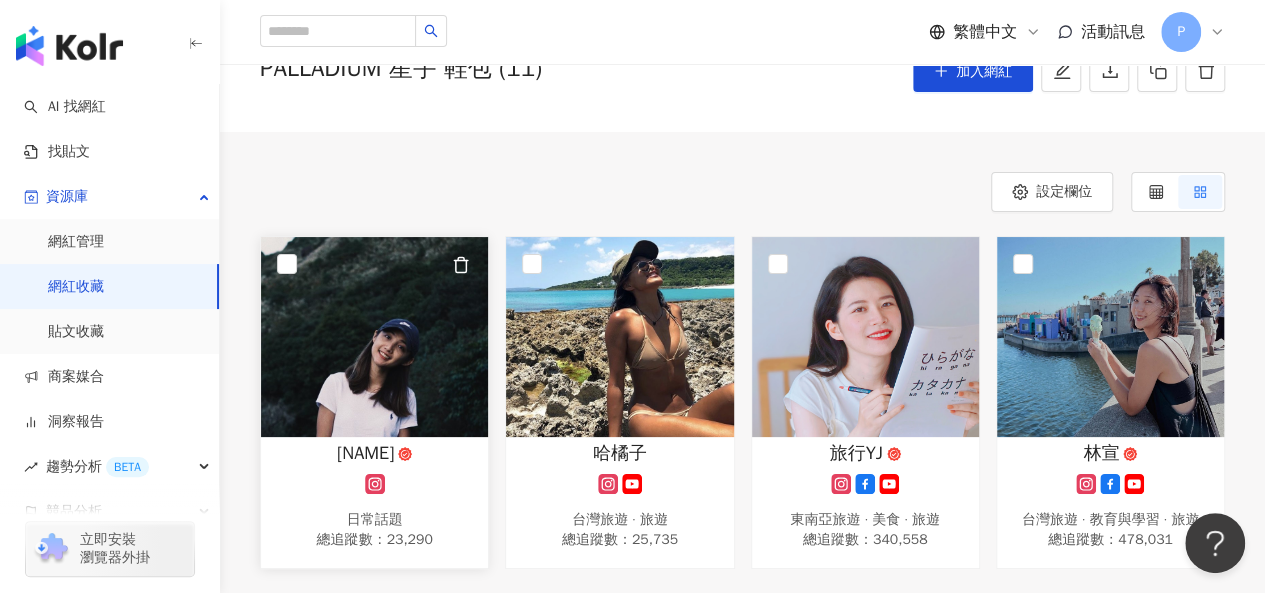 click at bounding box center (460, 265) 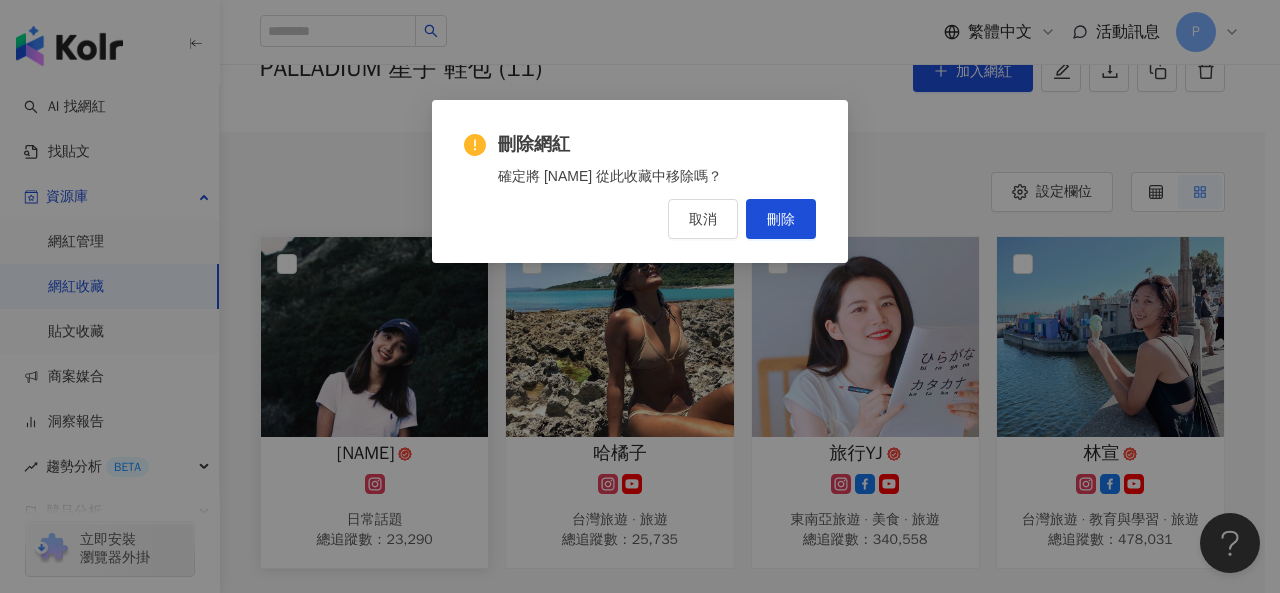 click on "取消" at bounding box center (703, 219) 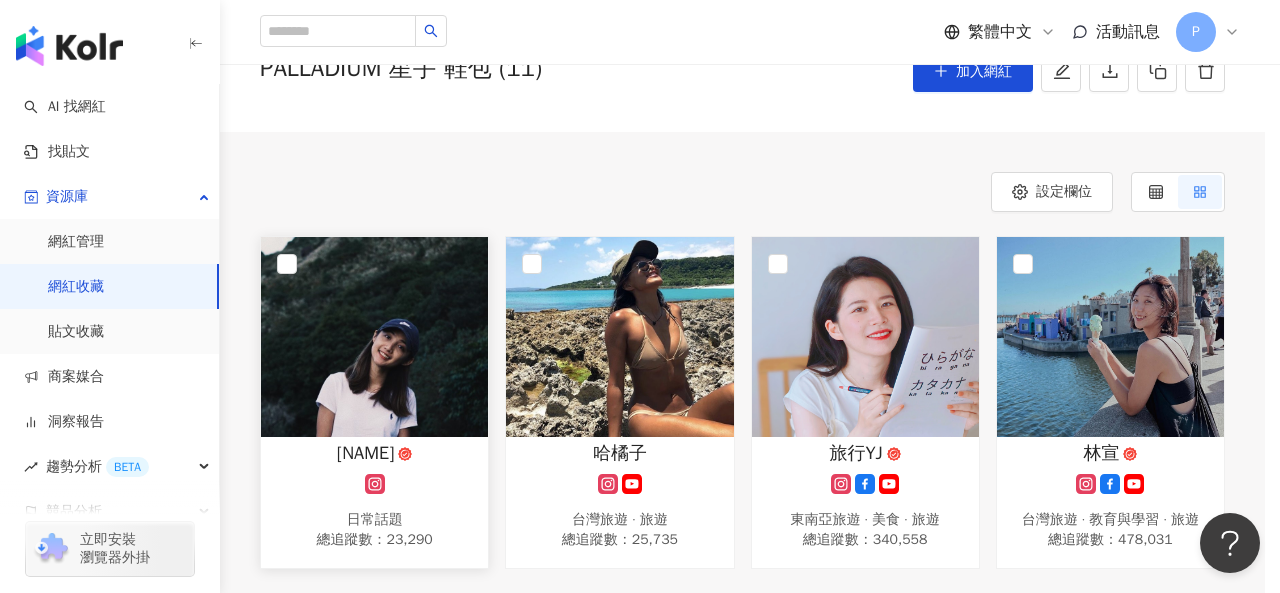 click at bounding box center (374, 337) 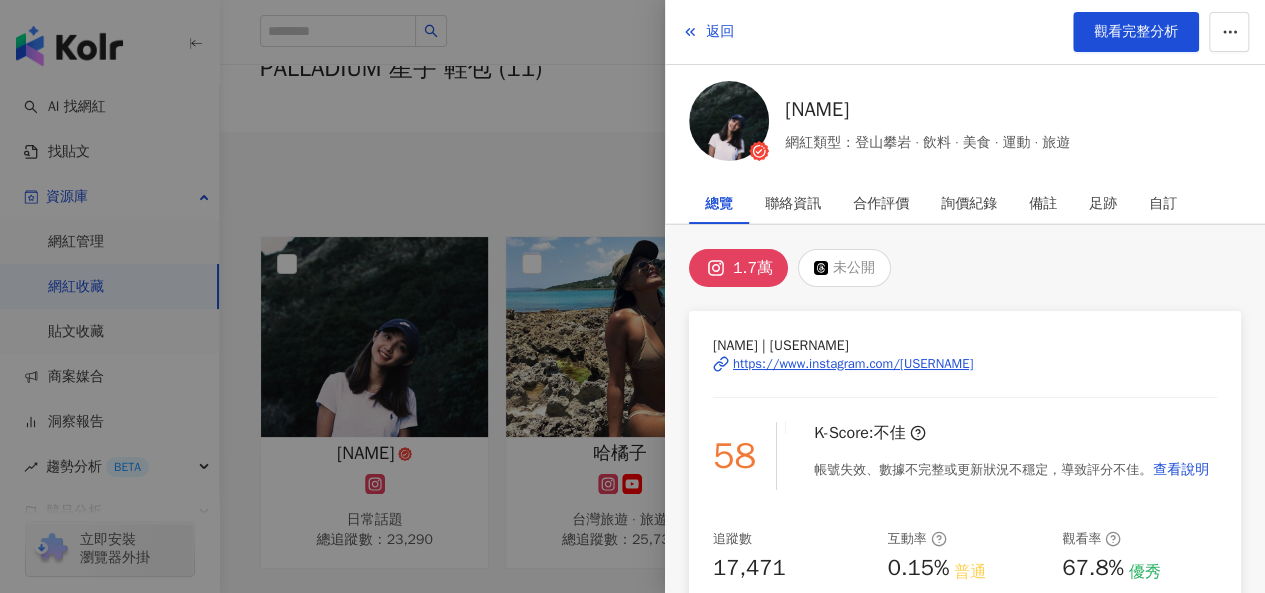 click on "https://www.instagram.com/[USERNAME]" at bounding box center (853, 364) 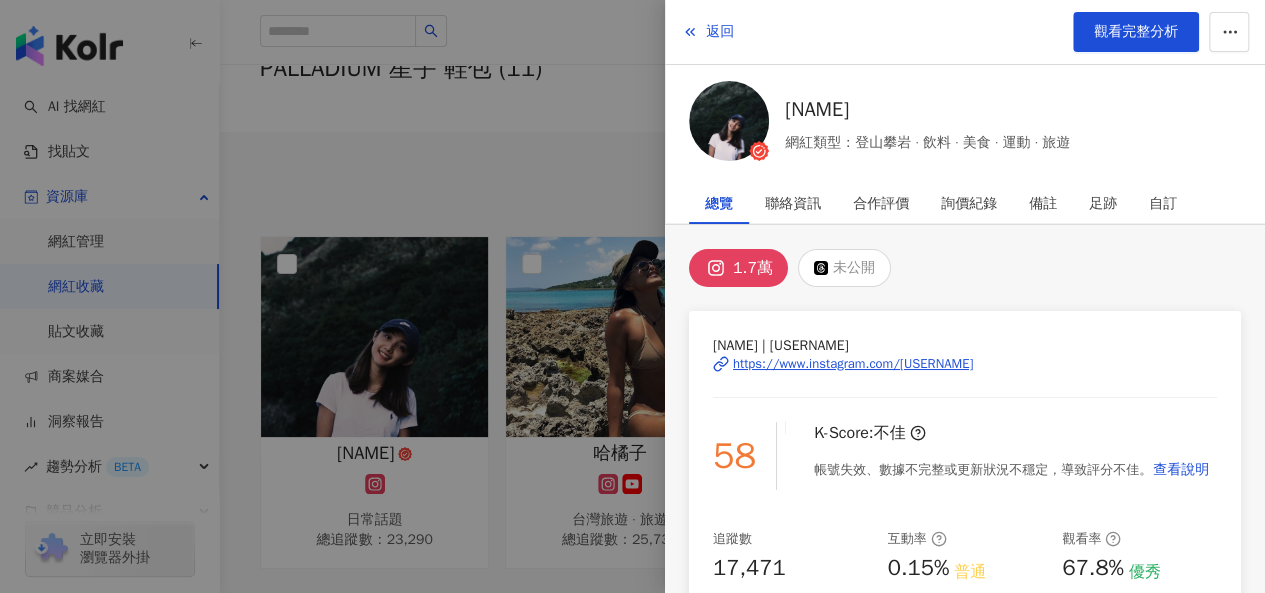click at bounding box center (632, 296) 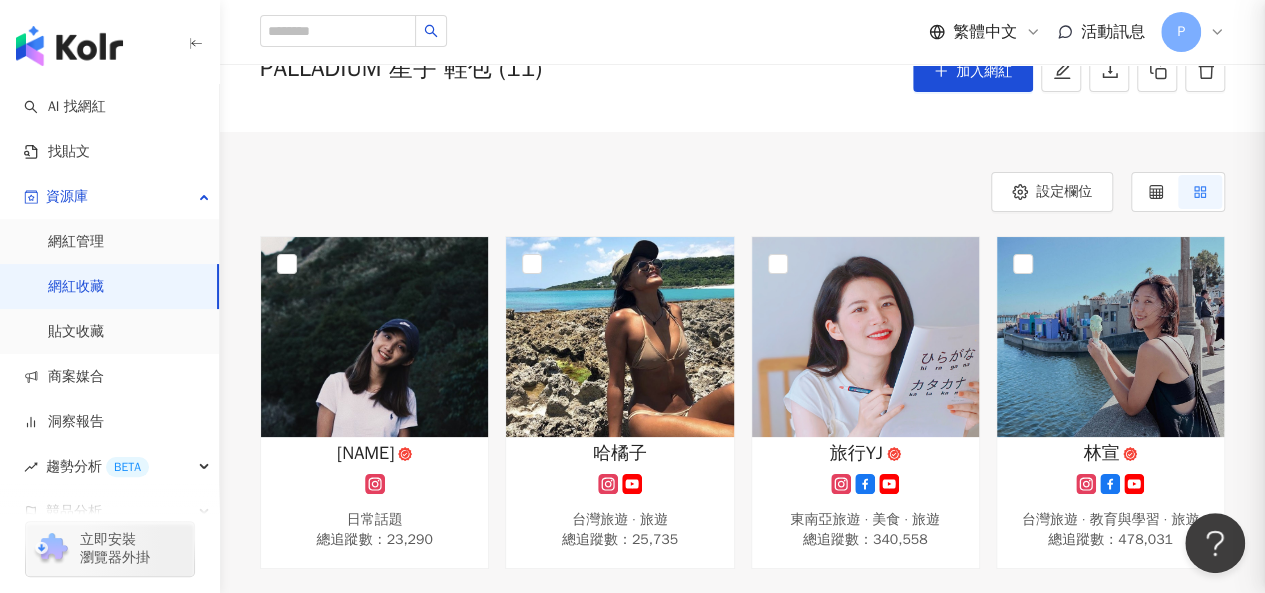 click at bounding box center (632, 296) 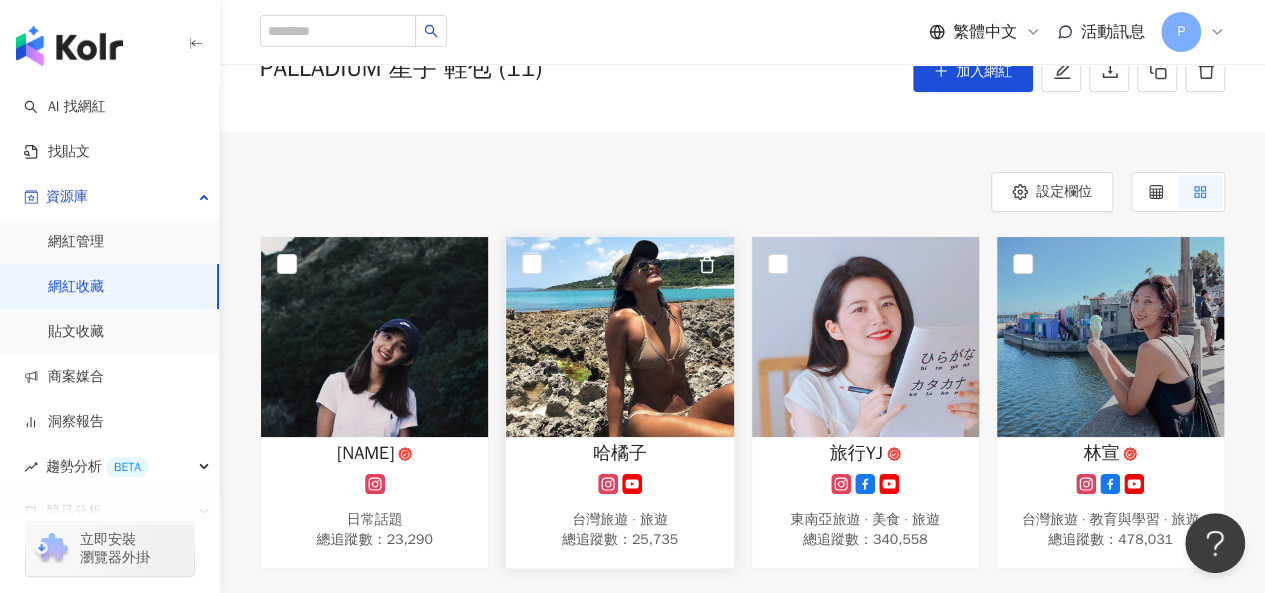 click at bounding box center (619, 337) 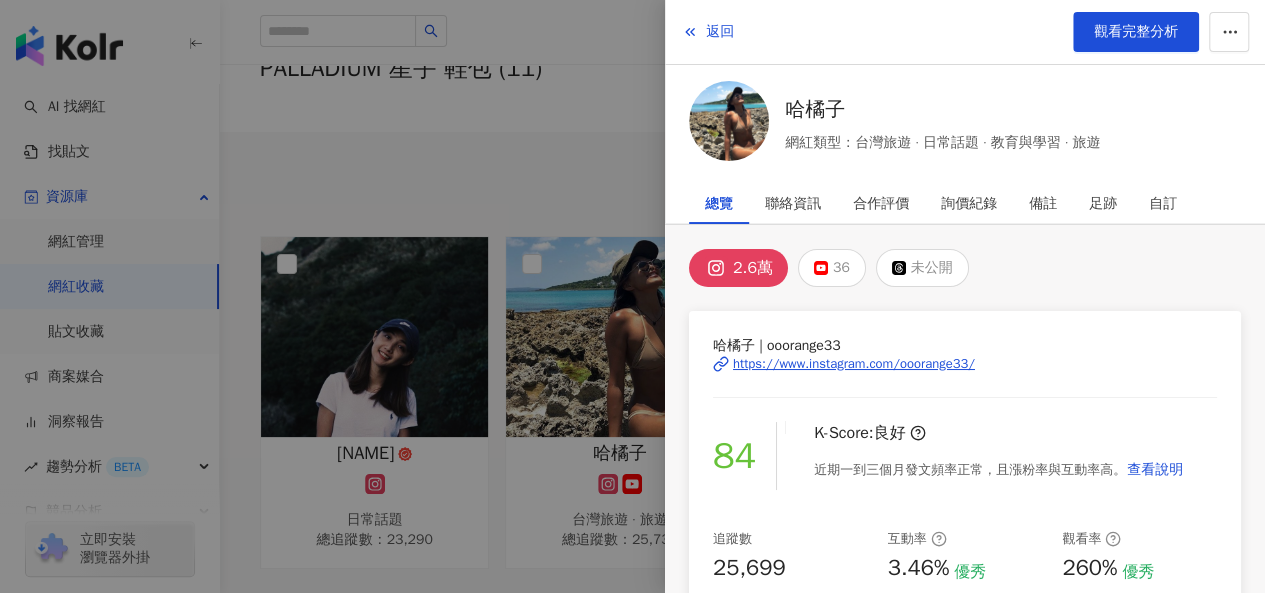 click on "https://www.instagram.com/ooorange33/" at bounding box center [854, 364] 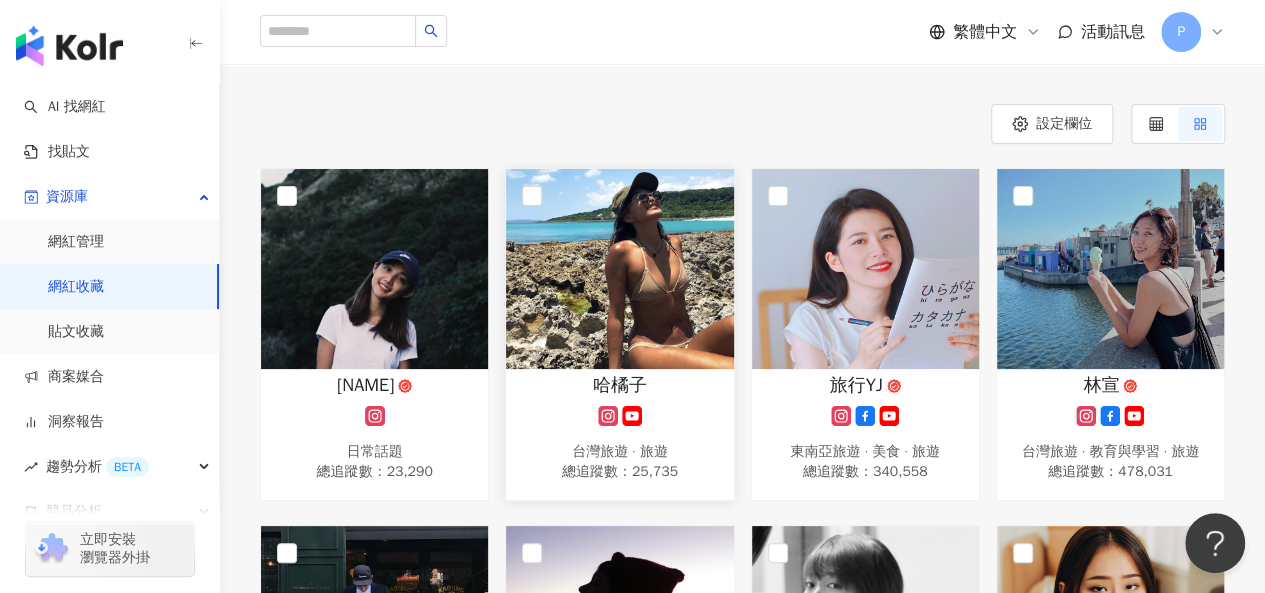 scroll, scrollTop: 198, scrollLeft: 0, axis: vertical 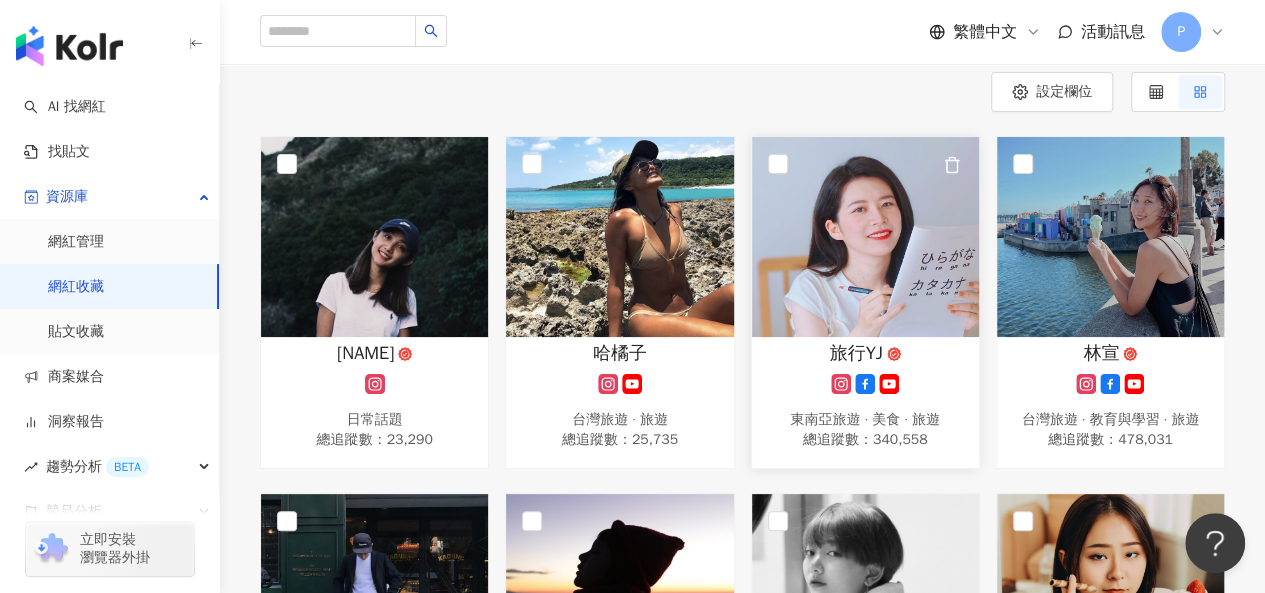 click at bounding box center [865, 237] 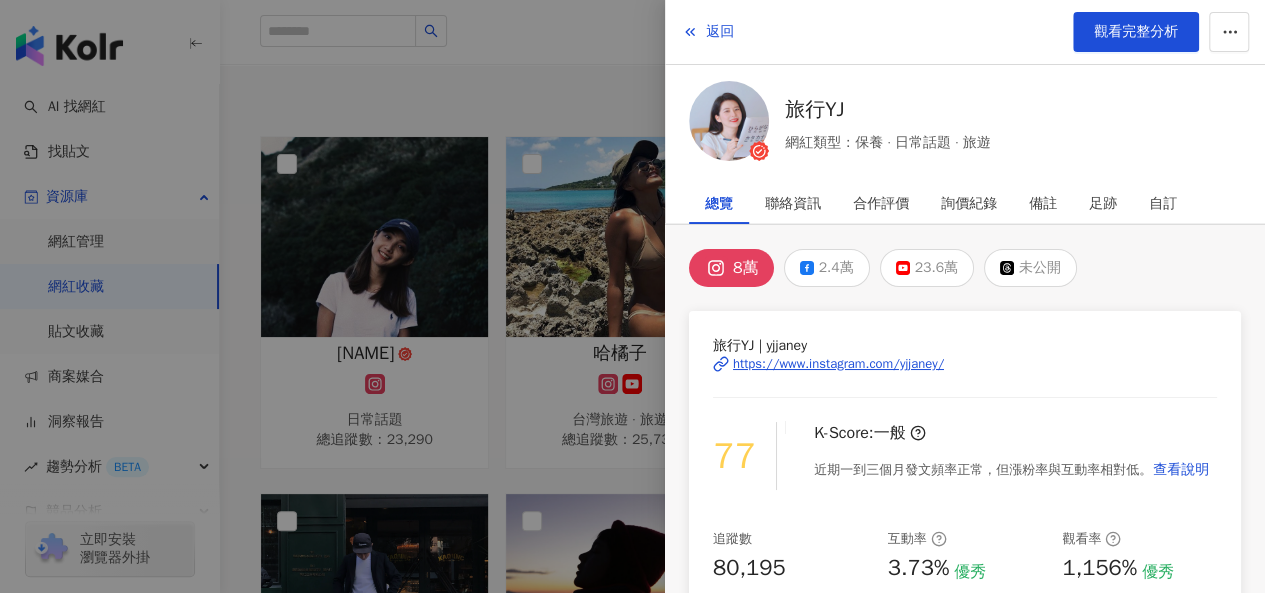 click on "https://www.instagram.com/yjjaney/" at bounding box center [838, 364] 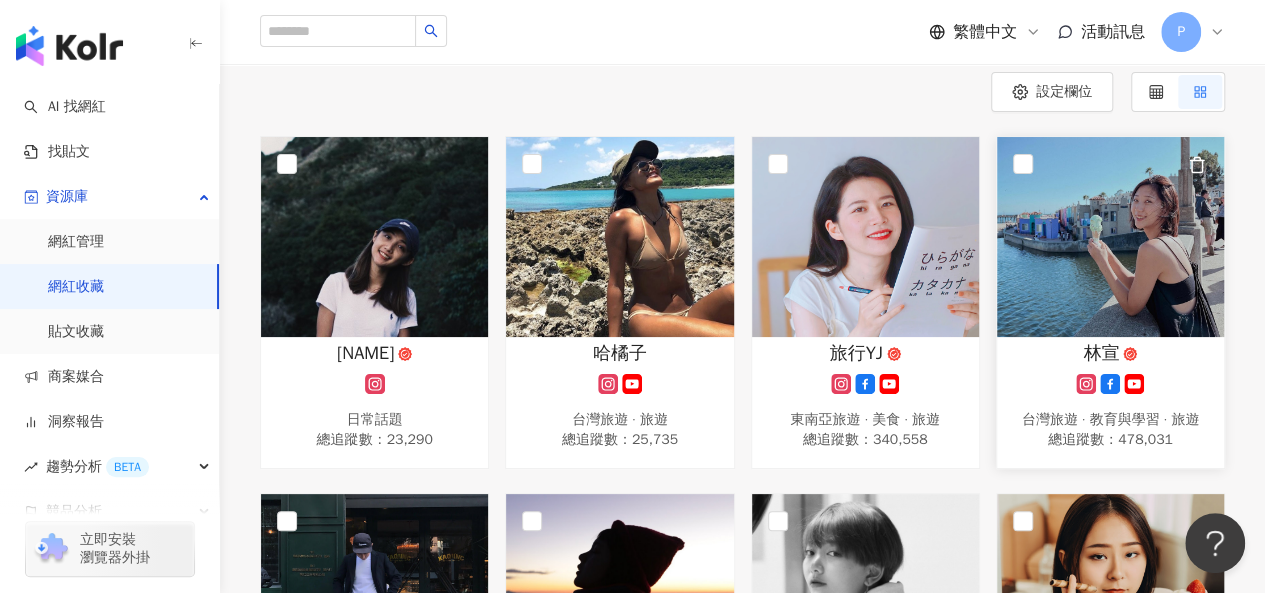 click at bounding box center [1110, 237] 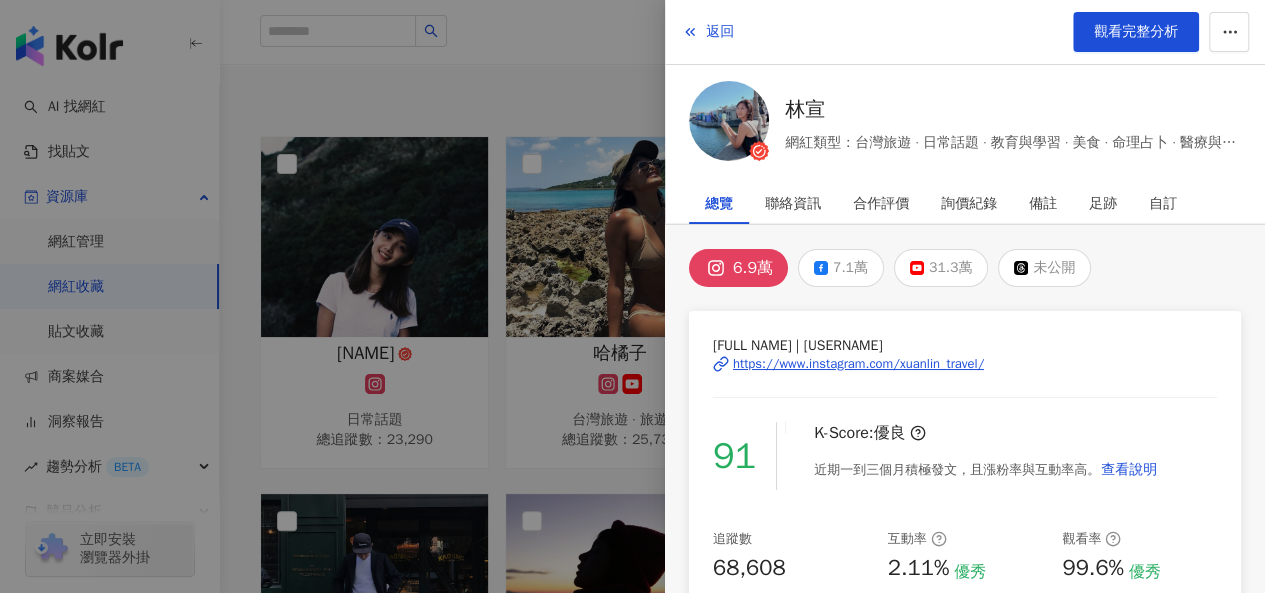 click on "https://www.instagram.com/xuanlin_travel/" at bounding box center [858, 364] 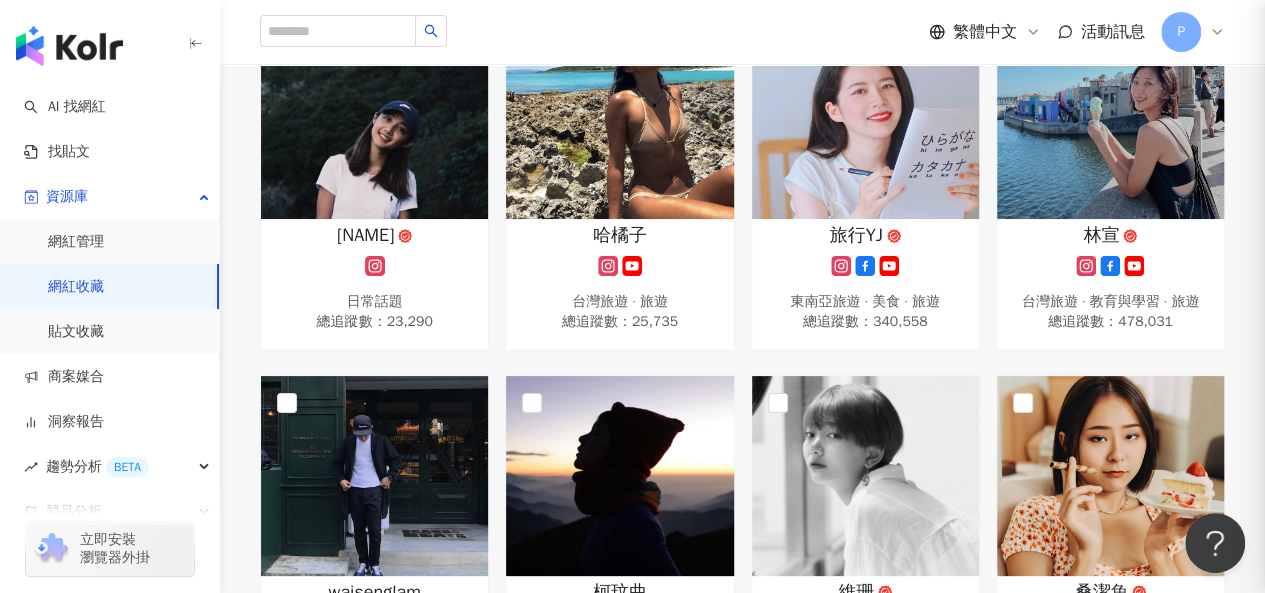 scroll, scrollTop: 598, scrollLeft: 0, axis: vertical 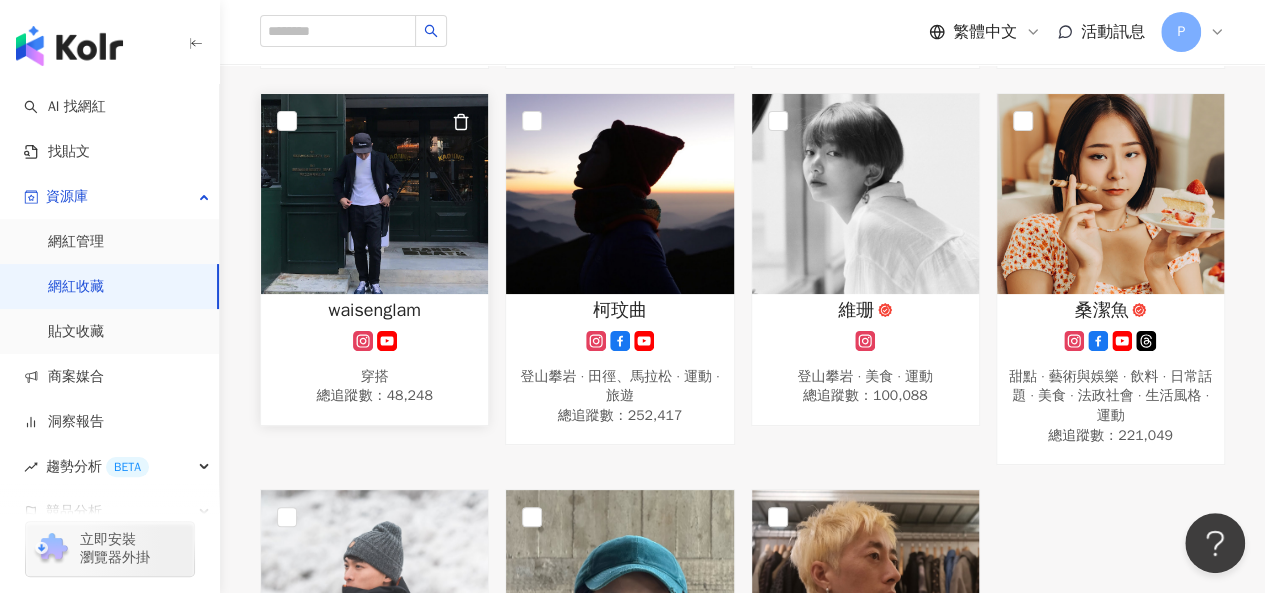 click at bounding box center [374, 194] 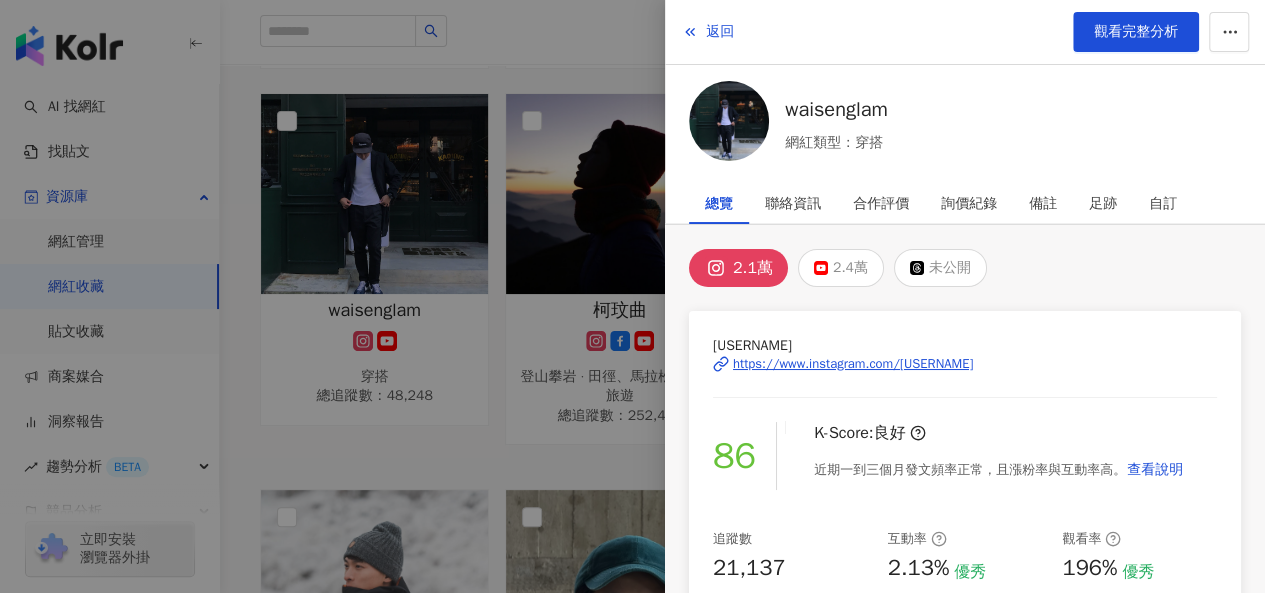 click on "https://www.instagram.com/[USERNAME]" at bounding box center [853, 364] 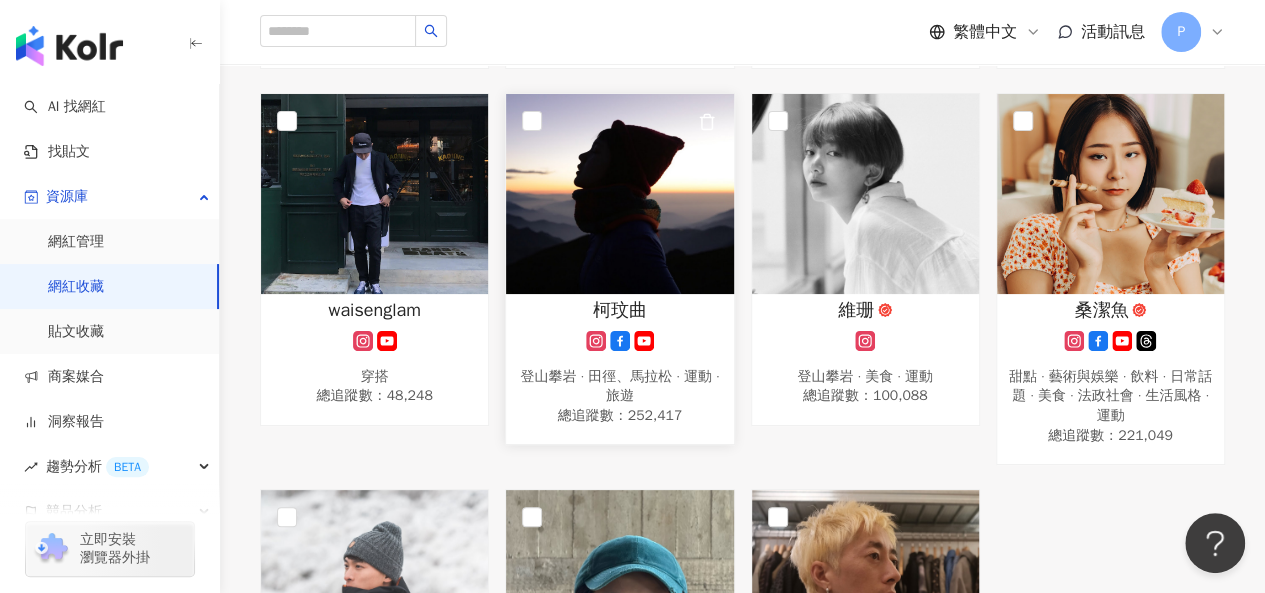 click at bounding box center [619, 194] 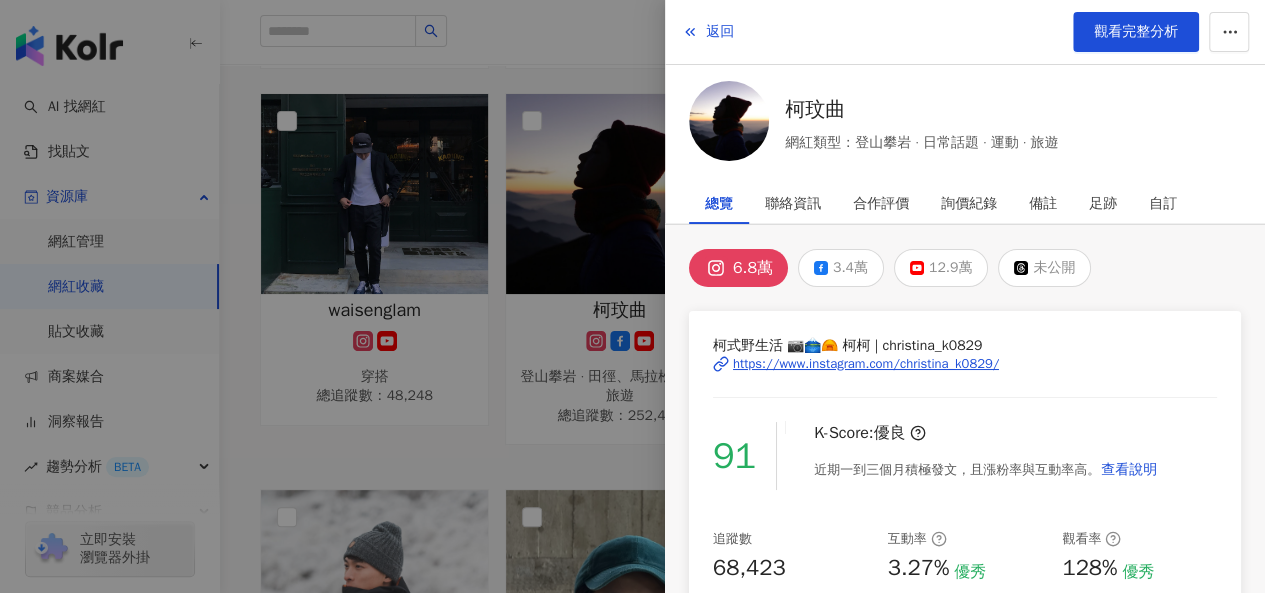 click on "https://www.instagram.com/christina_k0829/" at bounding box center [866, 364] 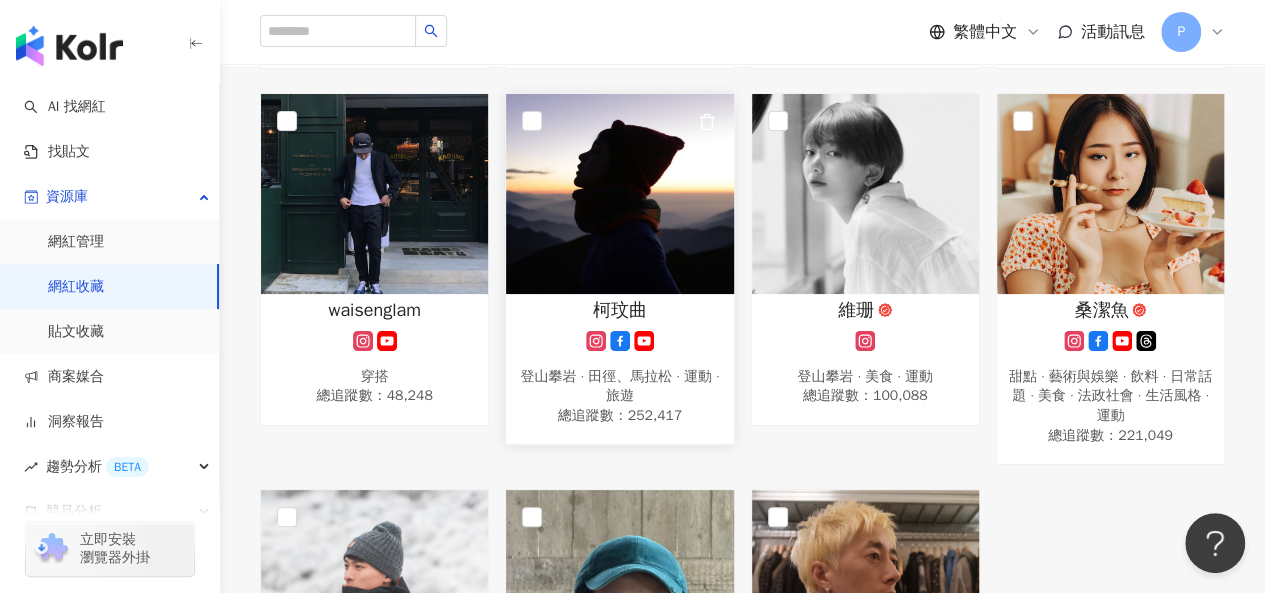 scroll, scrollTop: 498, scrollLeft: 0, axis: vertical 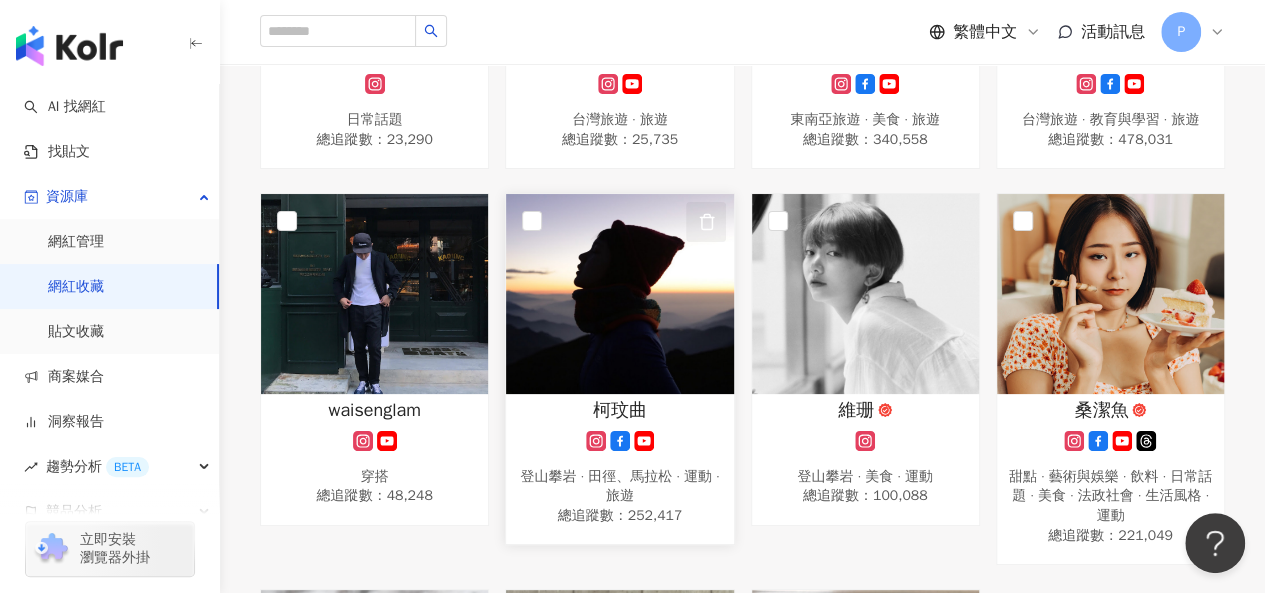click 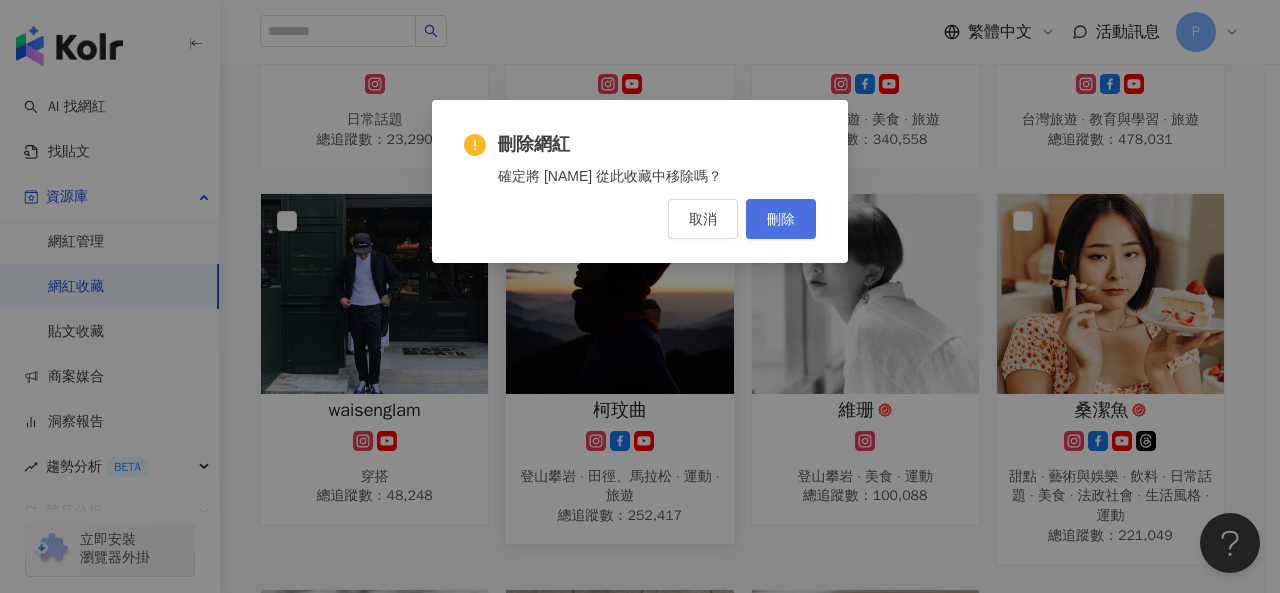 click on "刪除" at bounding box center [781, 219] 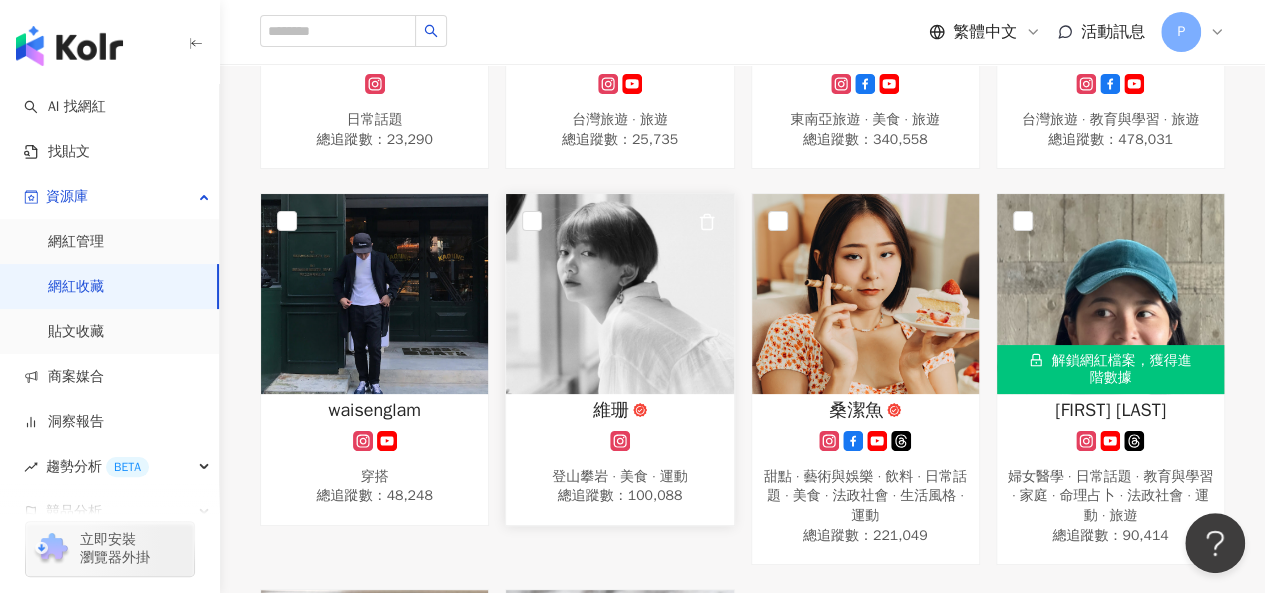 click at bounding box center [619, 294] 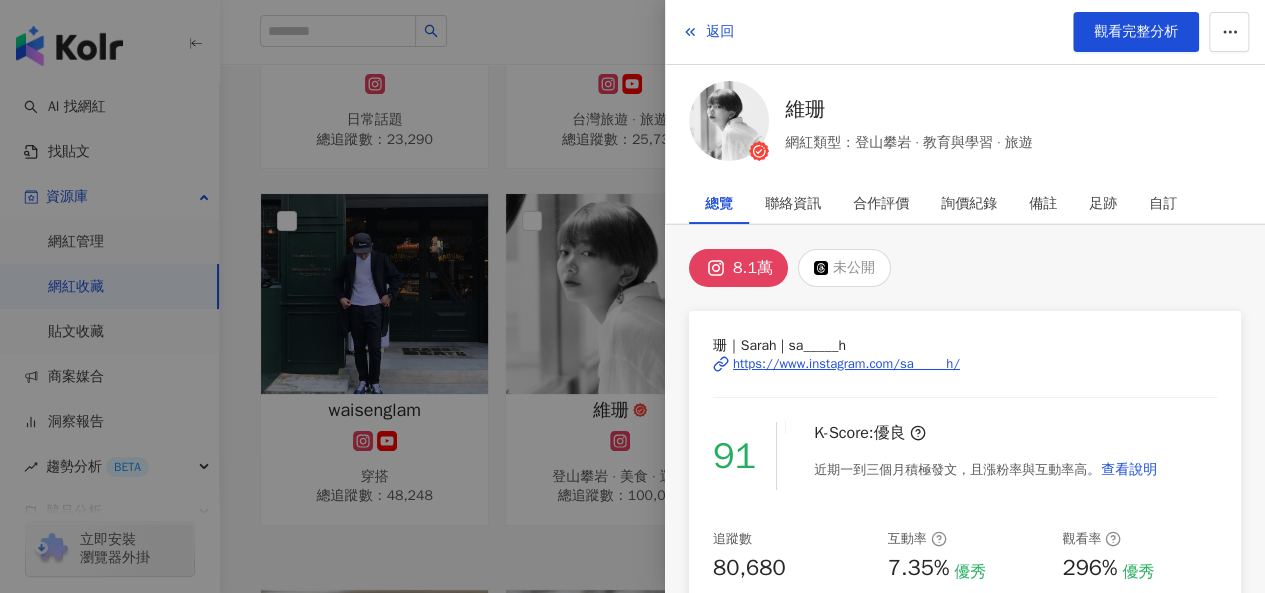 click on "https://www.instagram.com/sa_____h/" at bounding box center [846, 364] 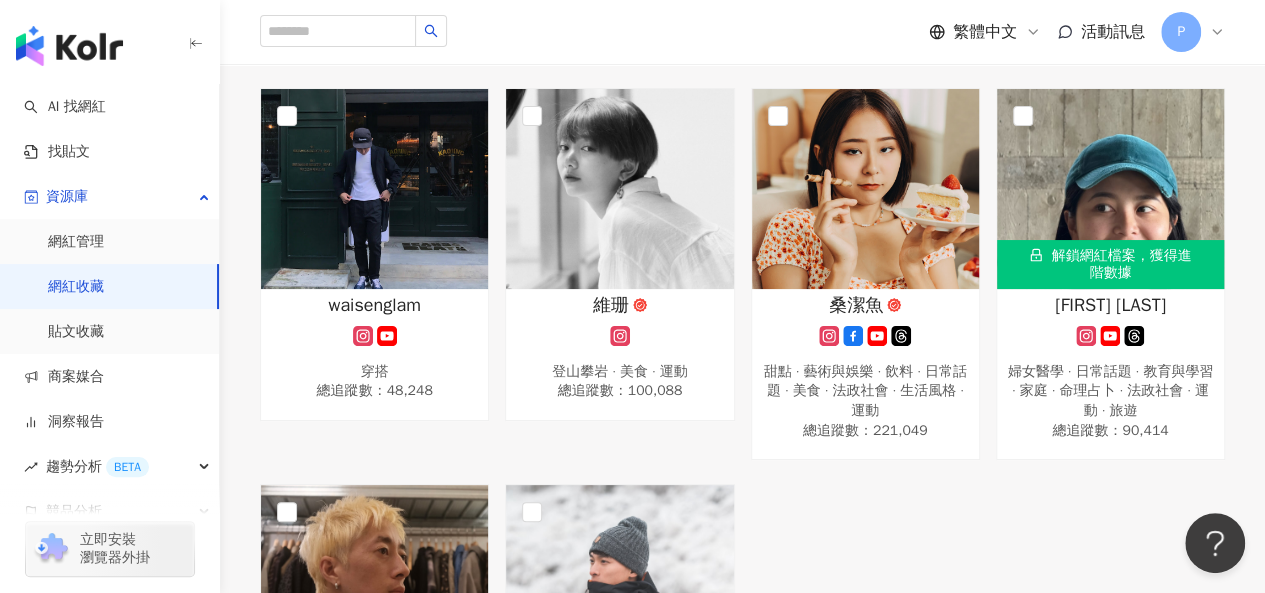 scroll, scrollTop: 698, scrollLeft: 0, axis: vertical 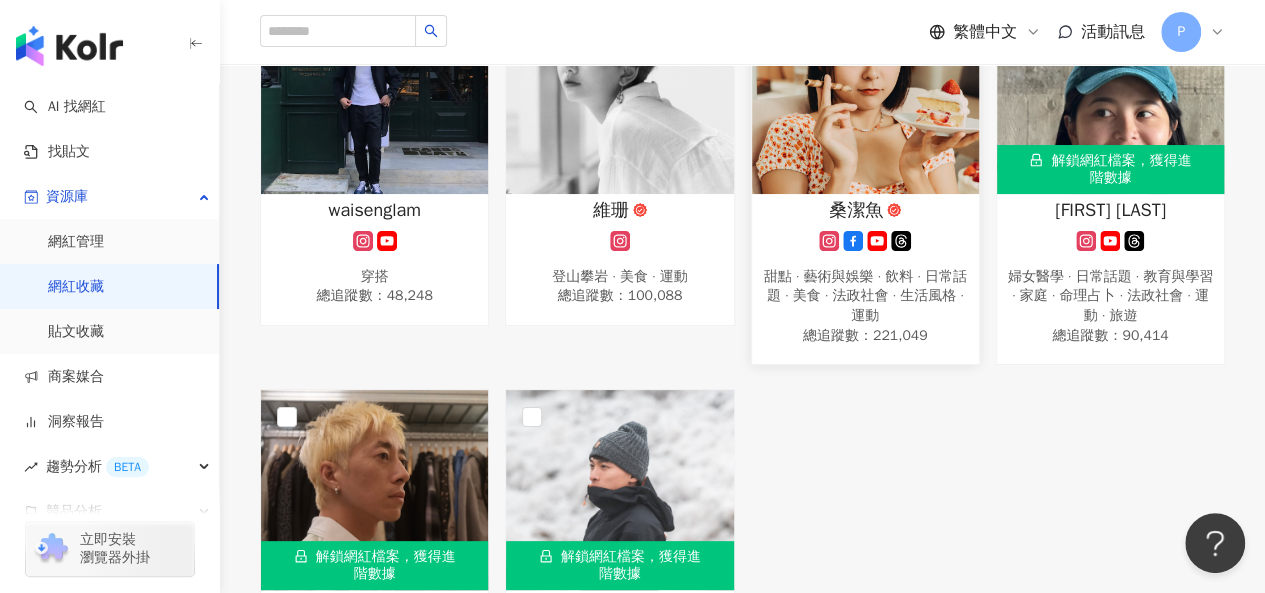 click on "桑潔魚" at bounding box center [856, 210] 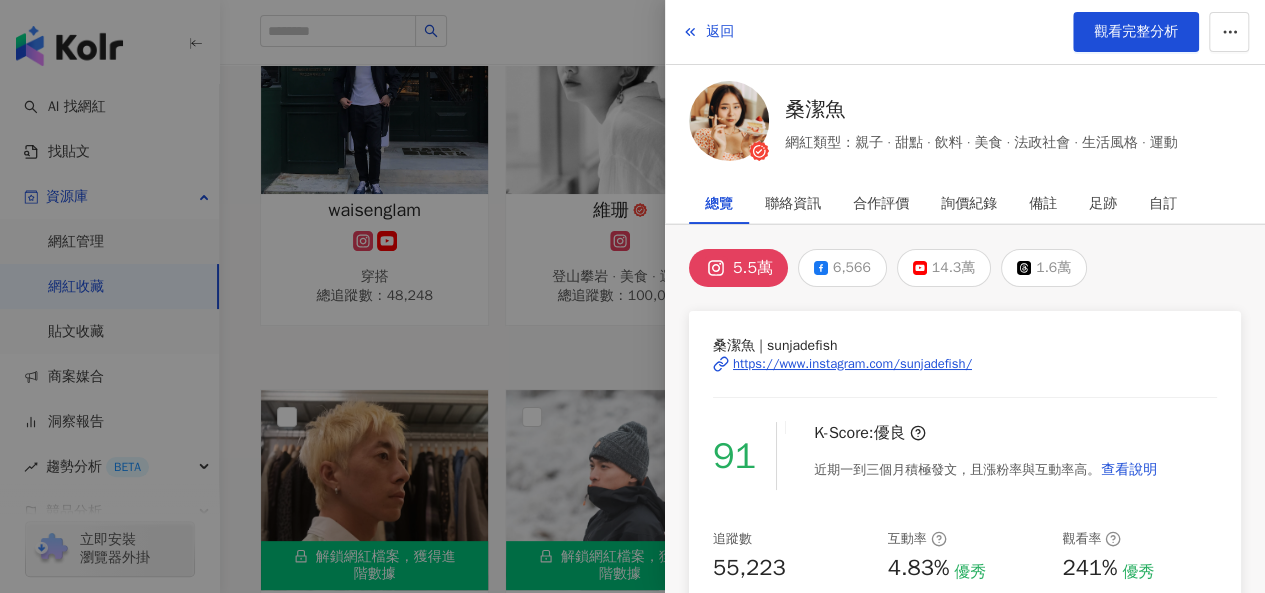 click on "https://www.instagram.com/sunjadefish/" at bounding box center (852, 364) 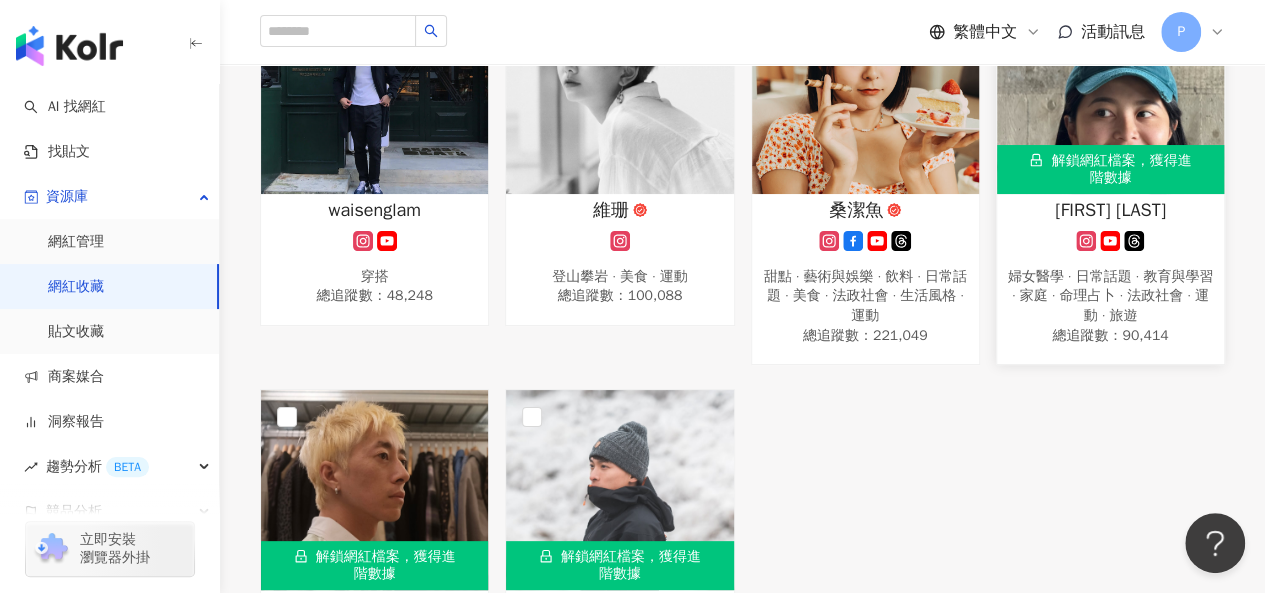 click on "婦女醫學 · 日常話題 · 教育與學習 · 家庭 · 命理占卜 · 法政社會 · 運動 · 旅遊" at bounding box center (1110, 296) 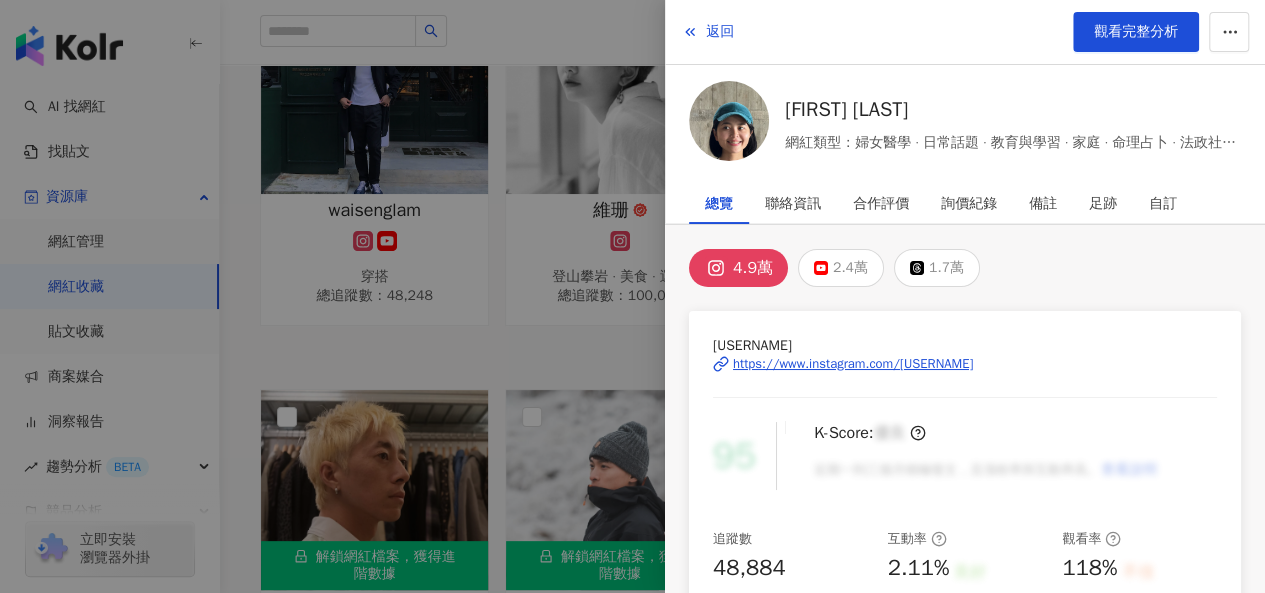 click on "[USERNAME] https://www.instagram.com/[USERNAME]" at bounding box center (965, 378) 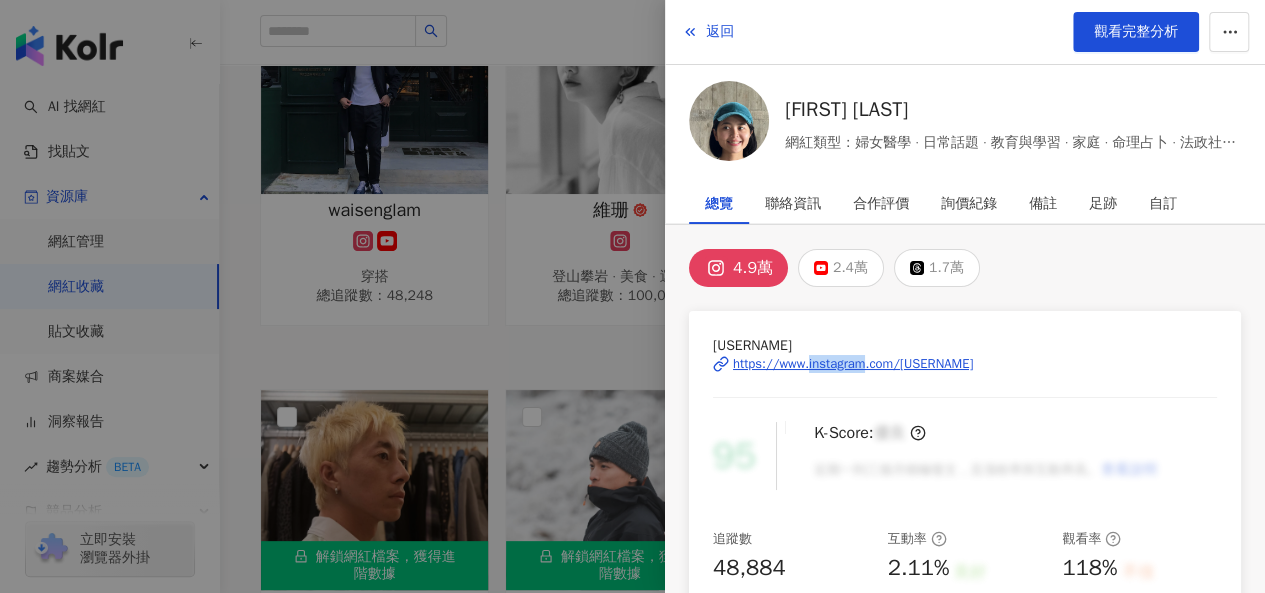 click on "[USERNAME] https://www.instagram.com/[USERNAME]" at bounding box center (965, 378) 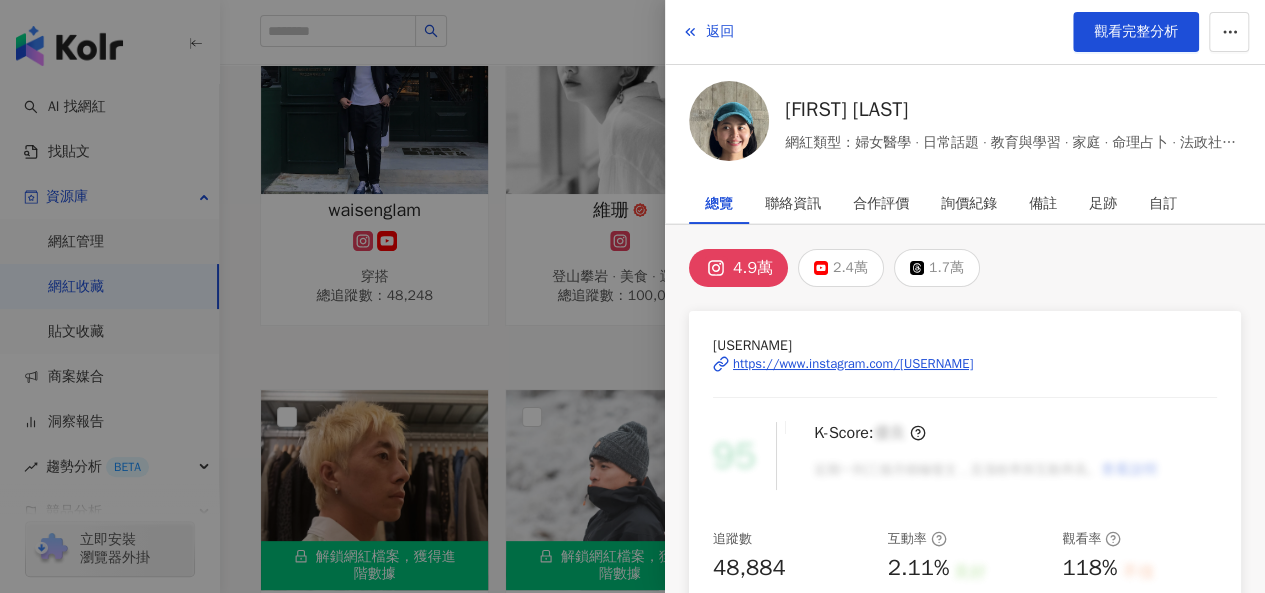 click at bounding box center [632, 296] 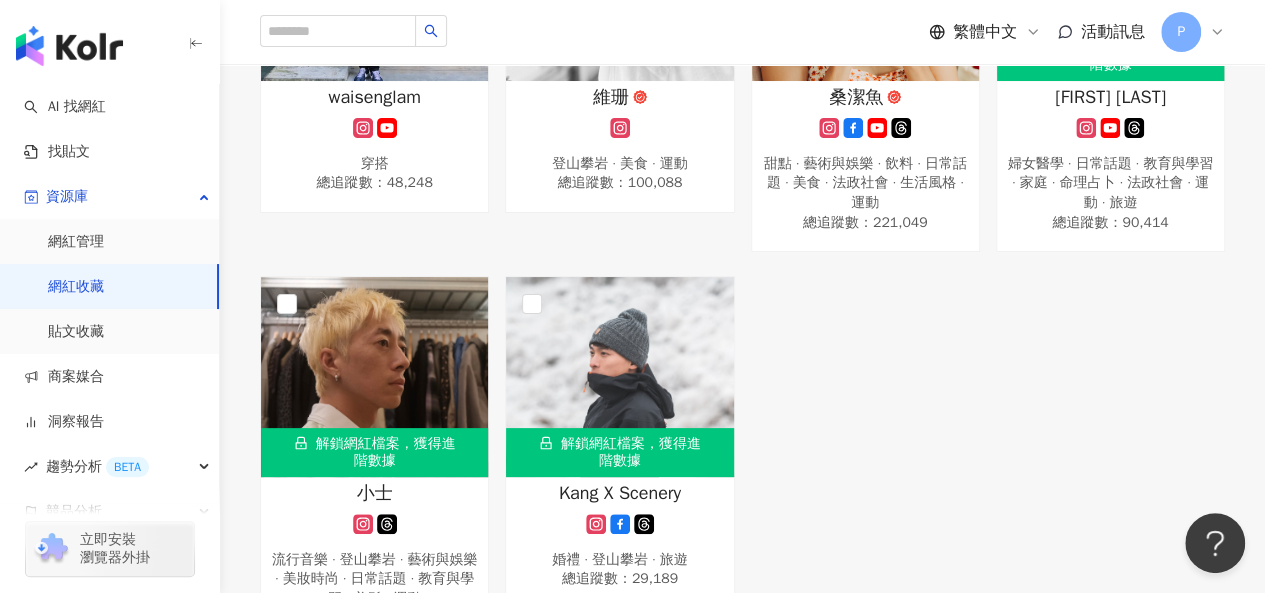 scroll, scrollTop: 998, scrollLeft: 0, axis: vertical 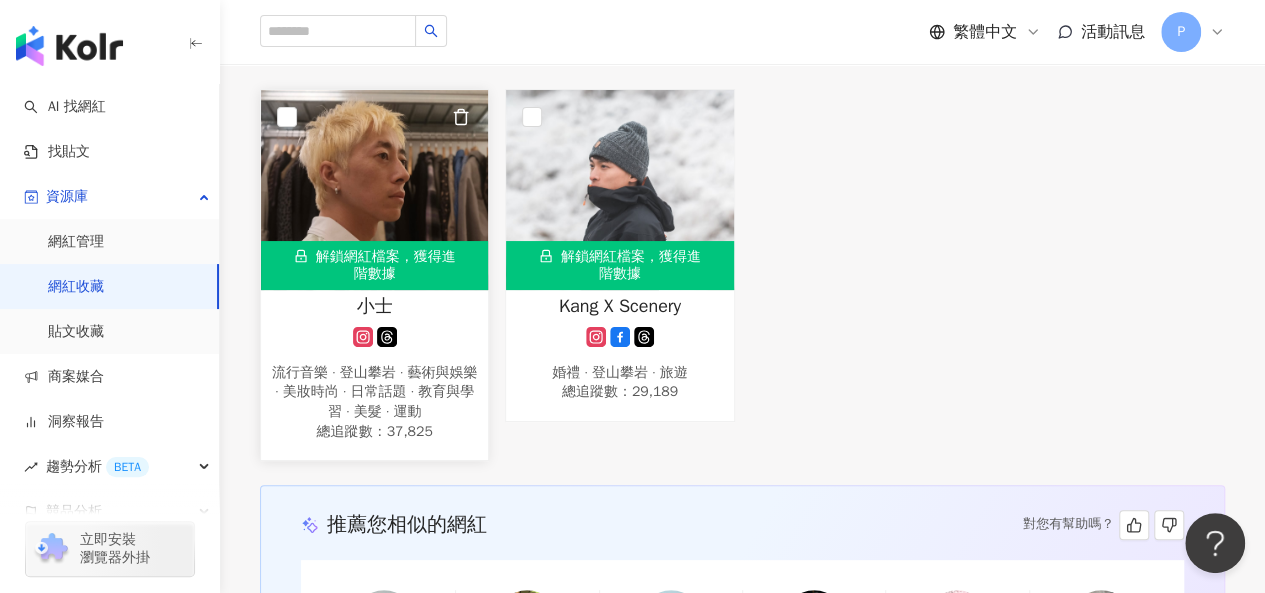 click on "解鎖網紅檔案，獲得進階數據" at bounding box center (374, 265) 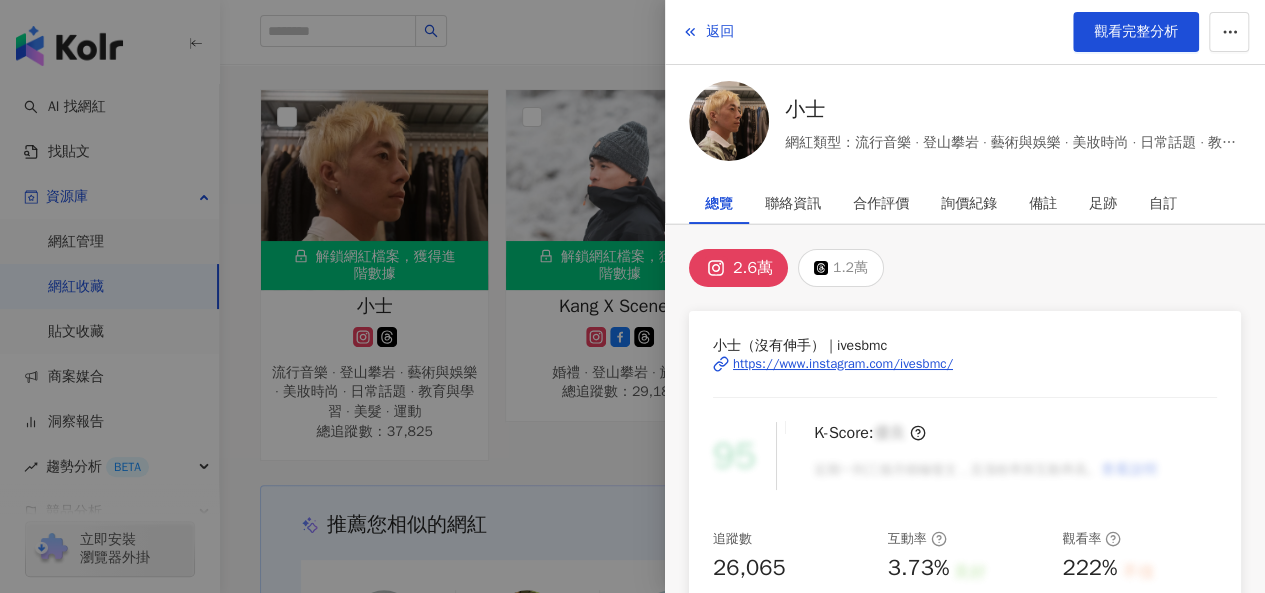 click on "https://www.instagram.com/ivesbmc/" at bounding box center [843, 364] 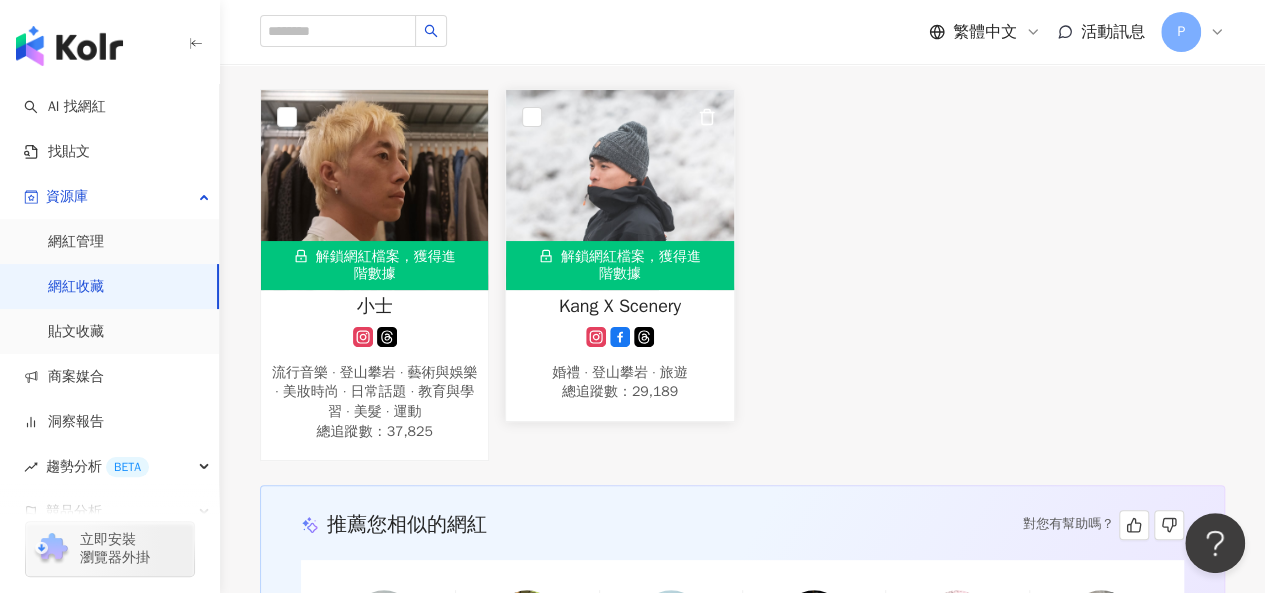 click at bounding box center [619, 190] 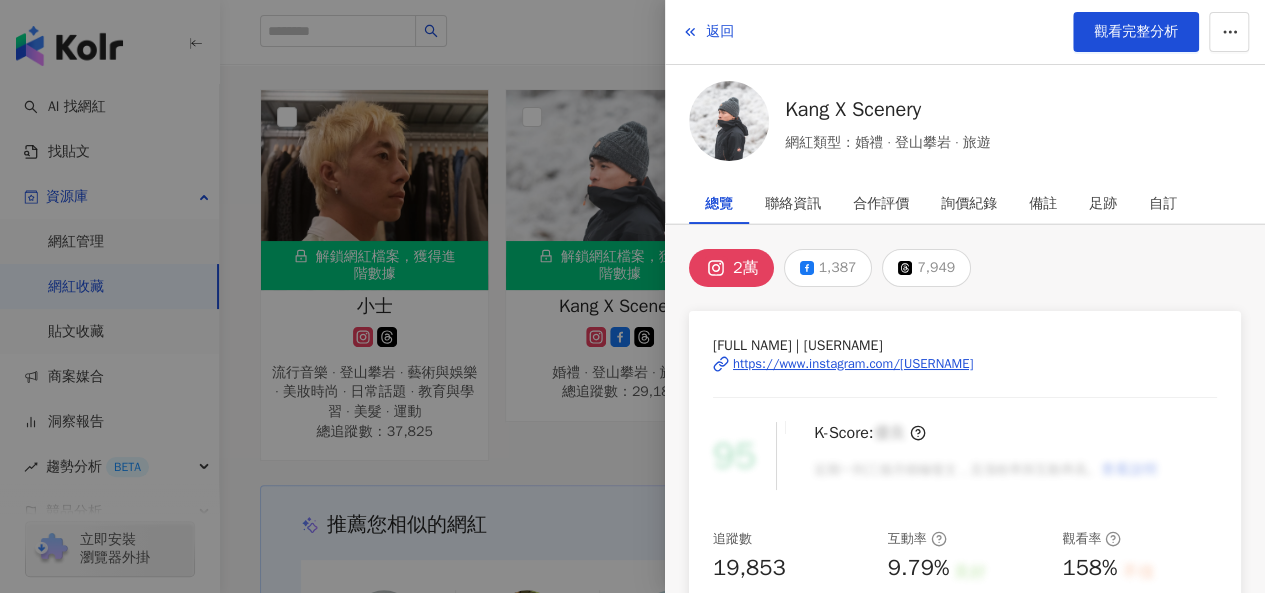 click on "https://www.instagram.com/[USERNAME]" at bounding box center [853, 364] 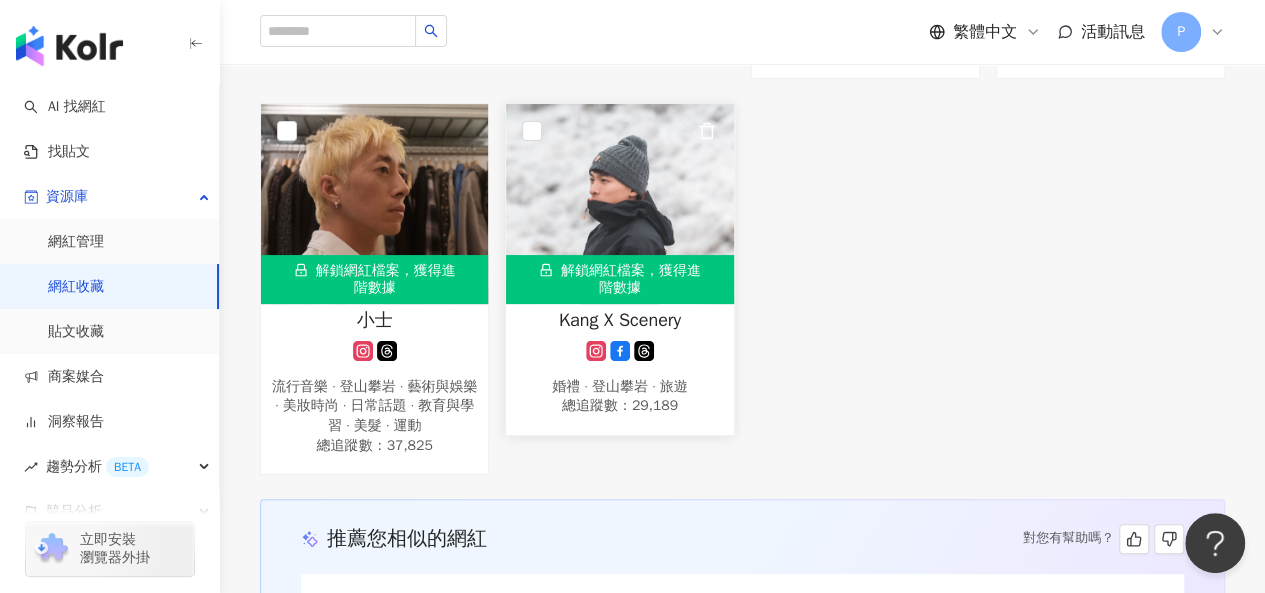scroll, scrollTop: 798, scrollLeft: 0, axis: vertical 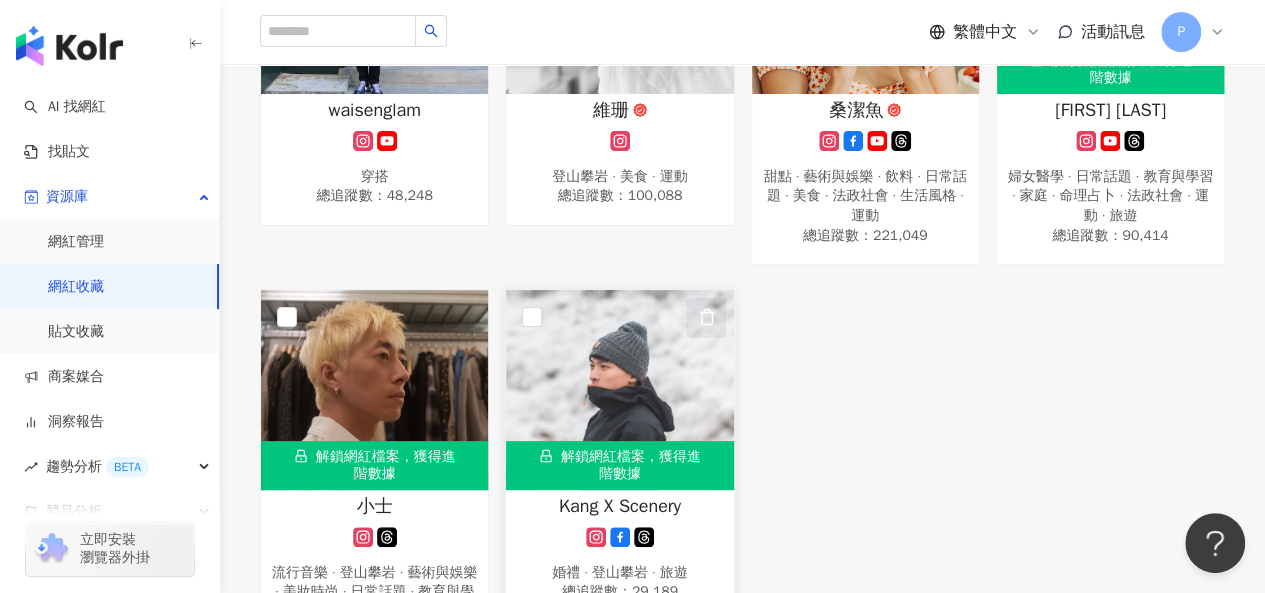 click 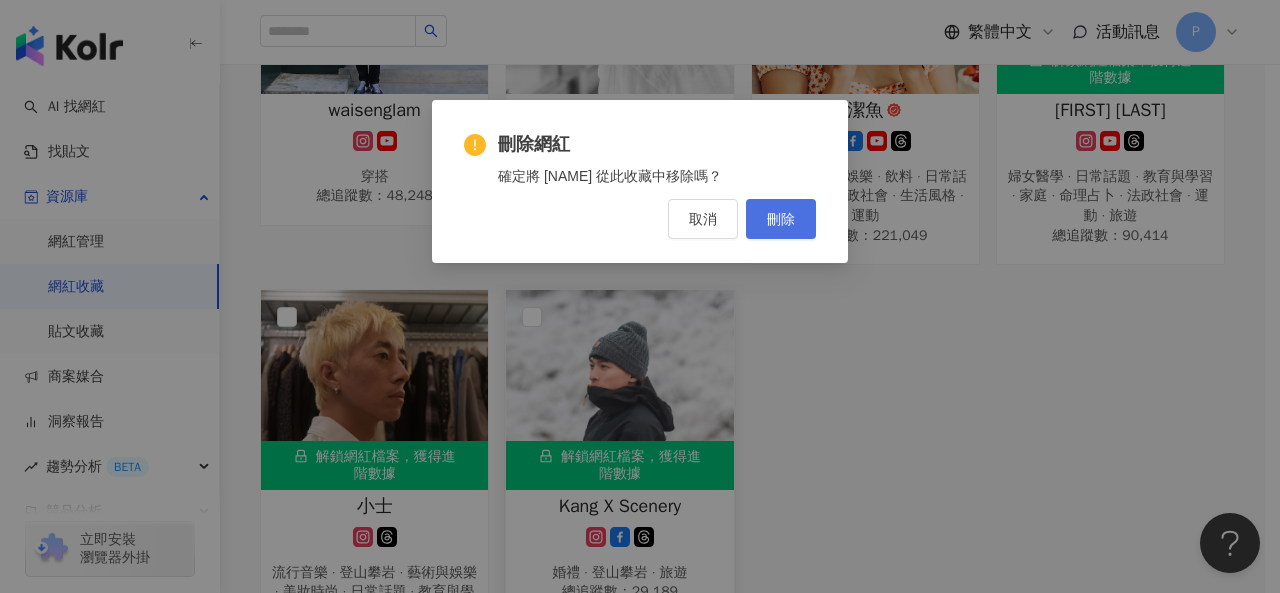click on "刪除" at bounding box center [781, 219] 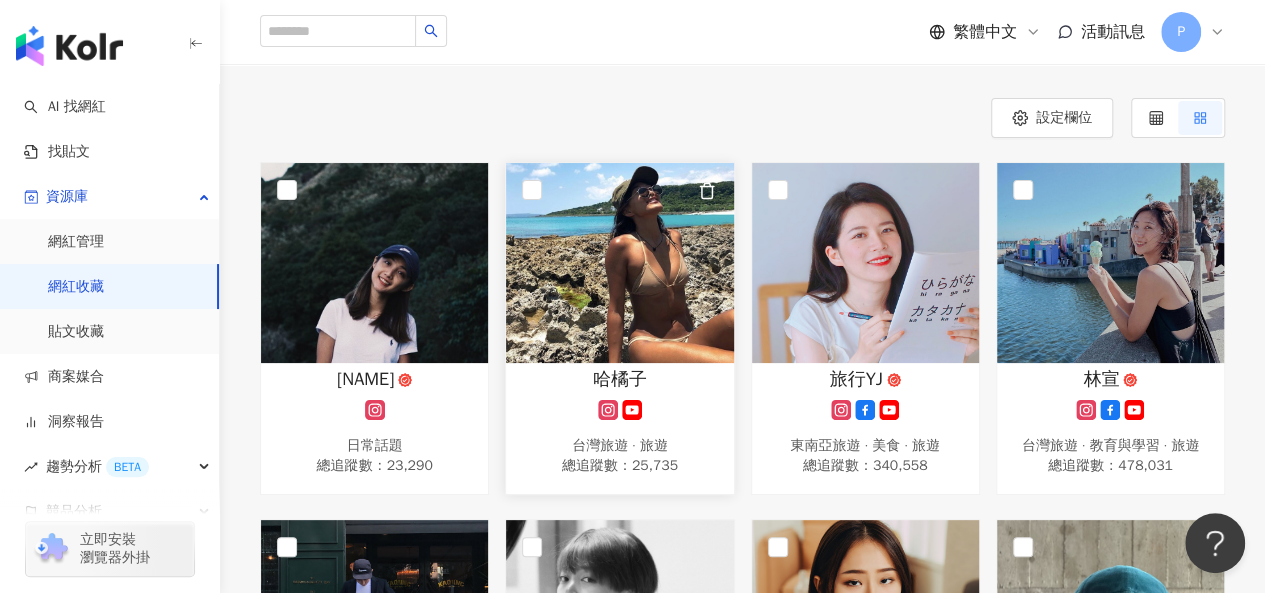 scroll, scrollTop: 0, scrollLeft: 0, axis: both 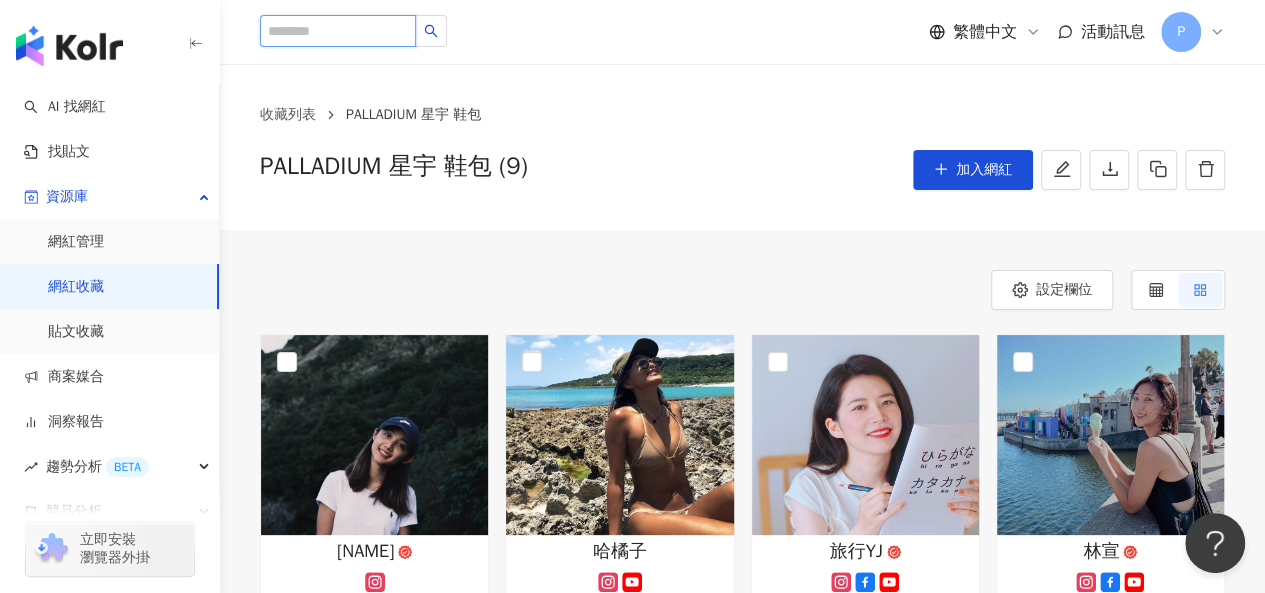 click at bounding box center (338, 31) 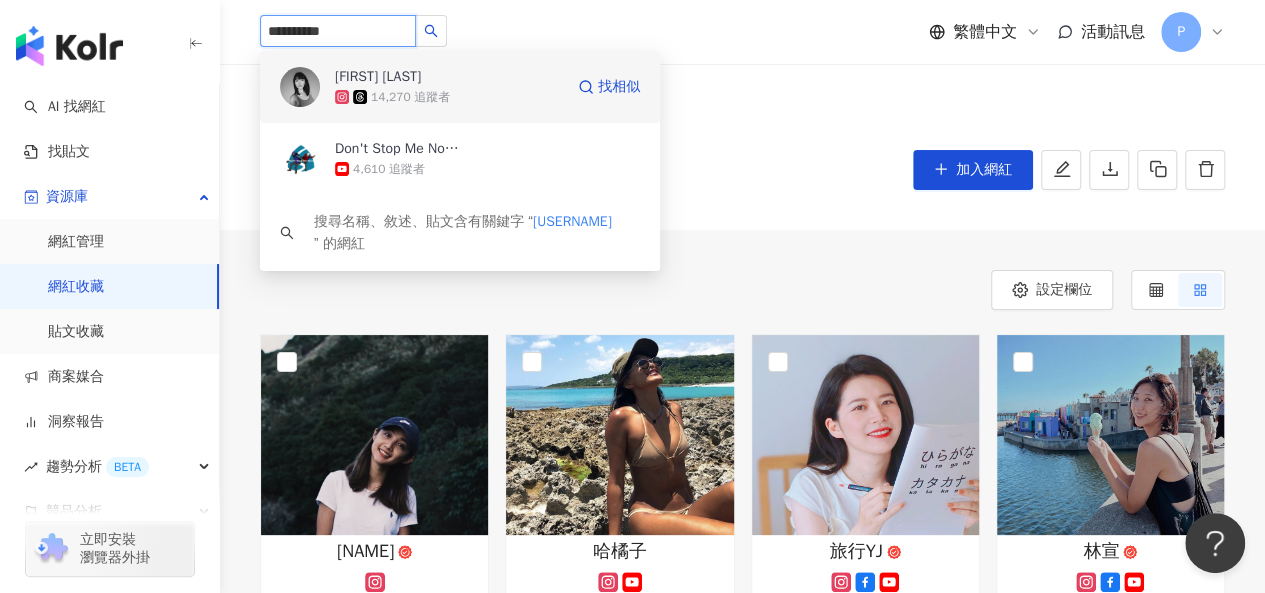 click on "[FIRST] [LAST]" at bounding box center [378, 77] 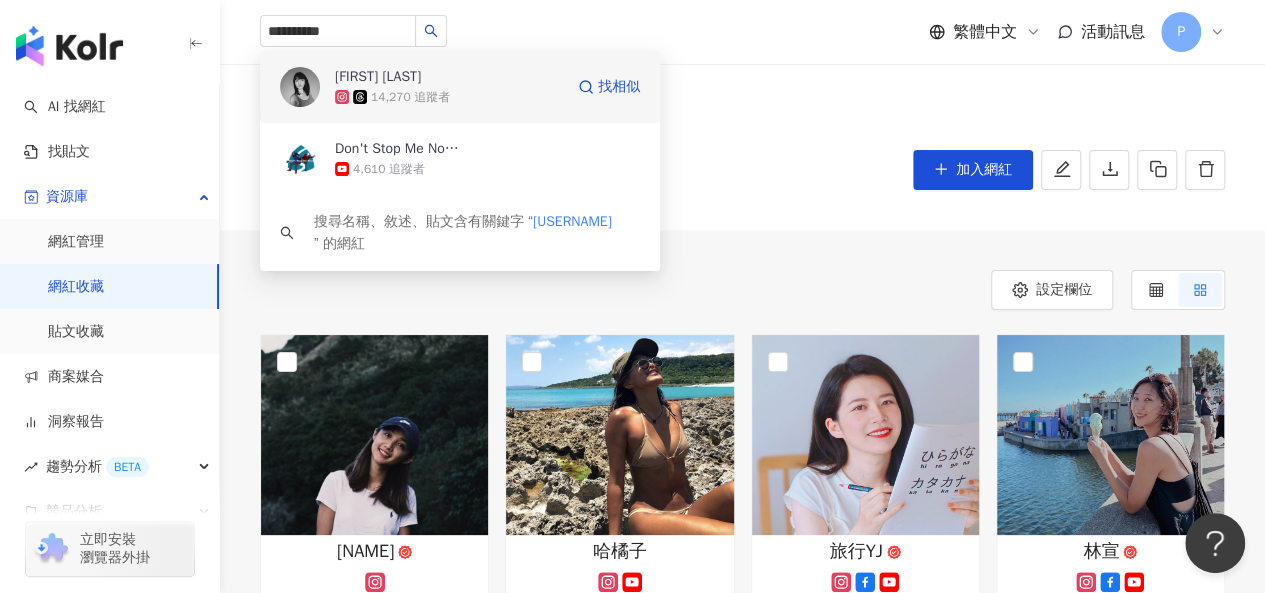 type 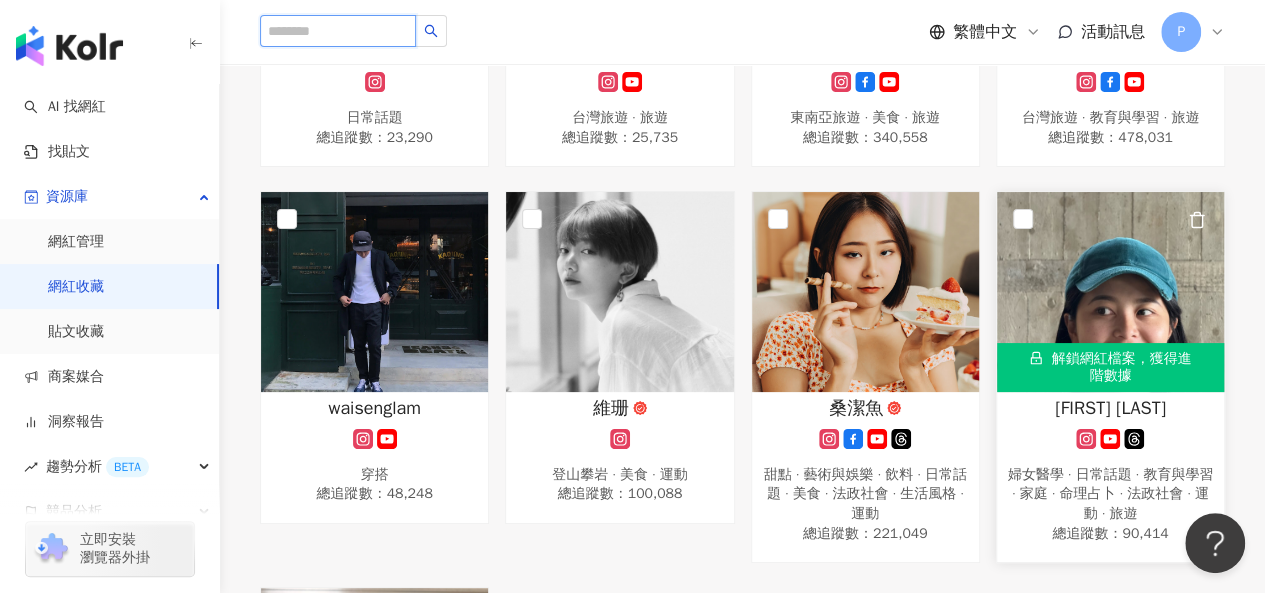 scroll, scrollTop: 400, scrollLeft: 0, axis: vertical 